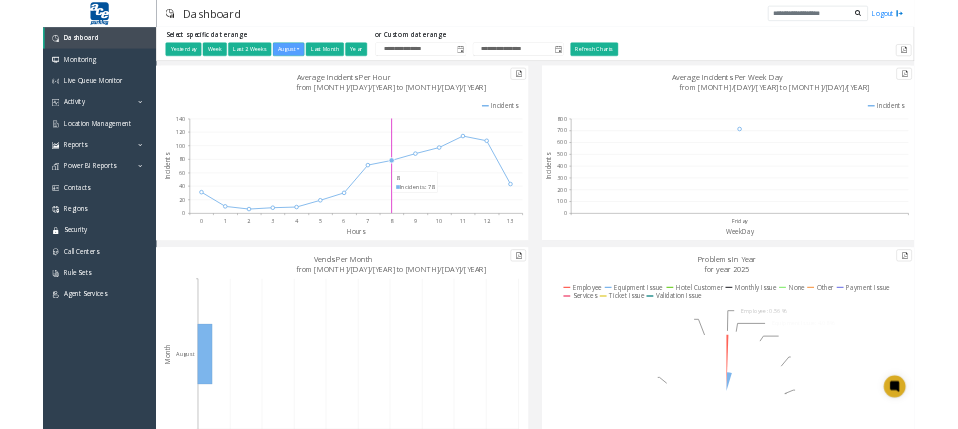 scroll, scrollTop: 0, scrollLeft: 0, axis: both 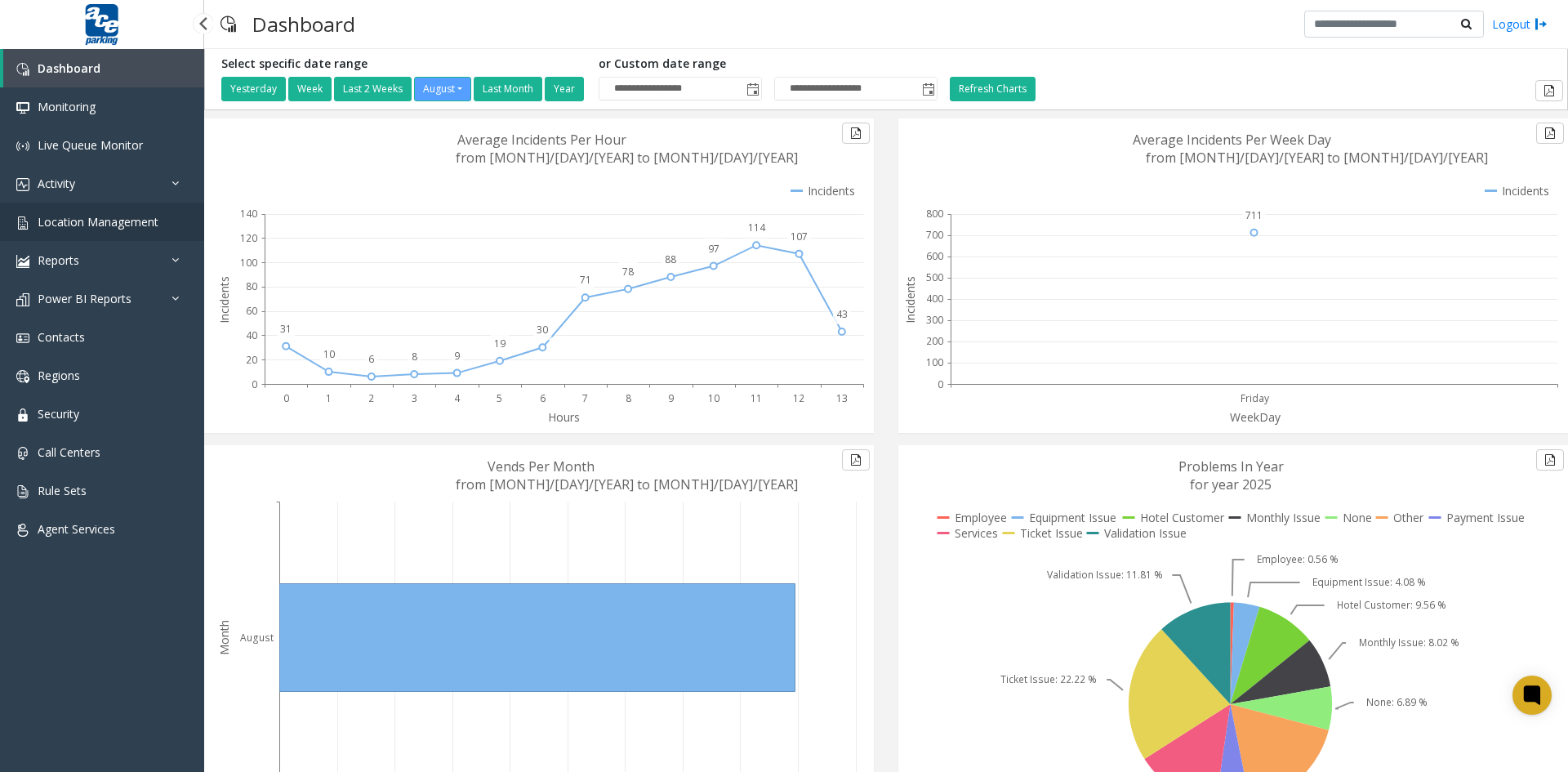 click on "Location Management" at bounding box center [98, 221] 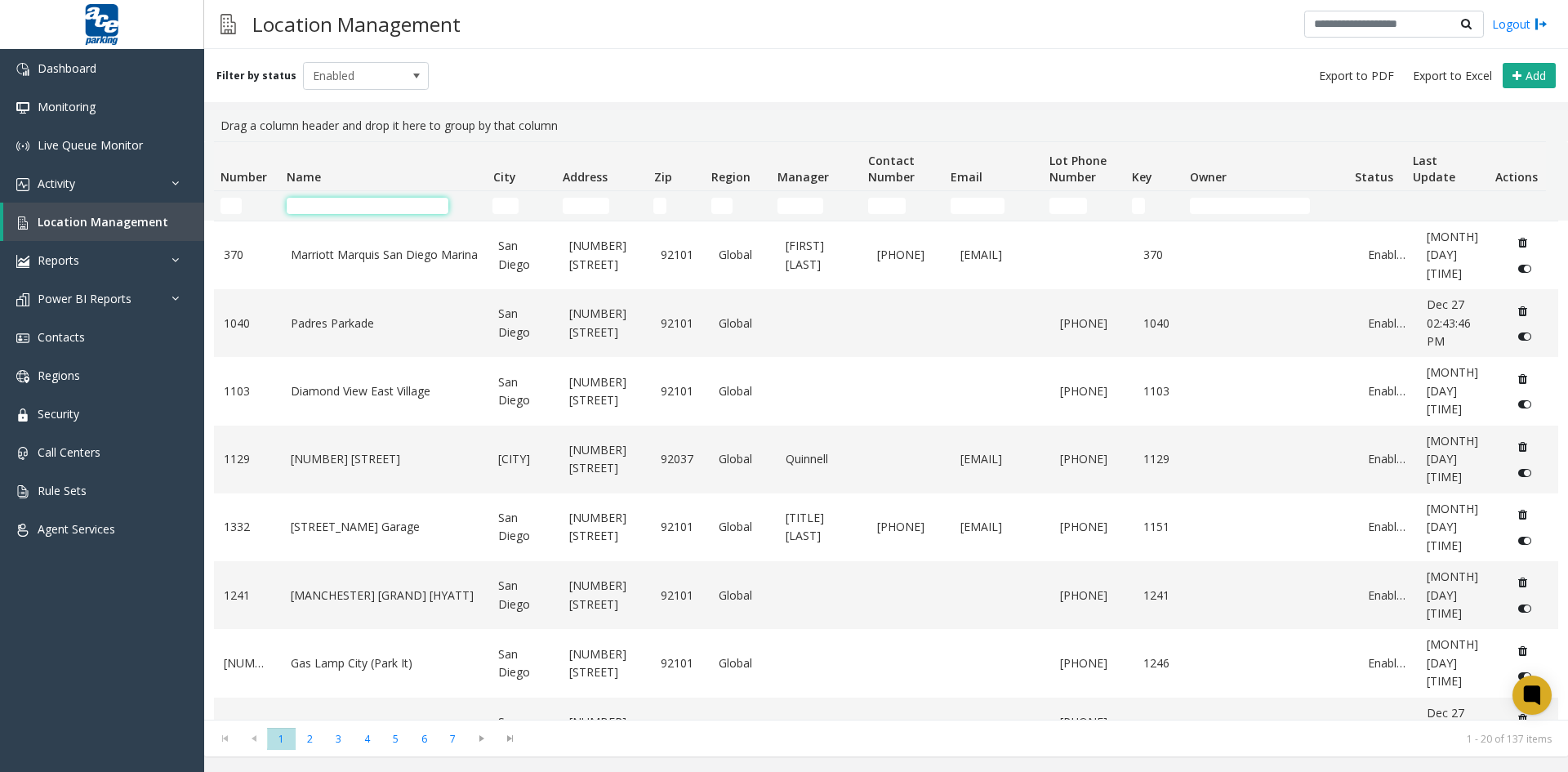 drag, startPoint x: 296, startPoint y: 205, endPoint x: 310, endPoint y: 205, distance: 14 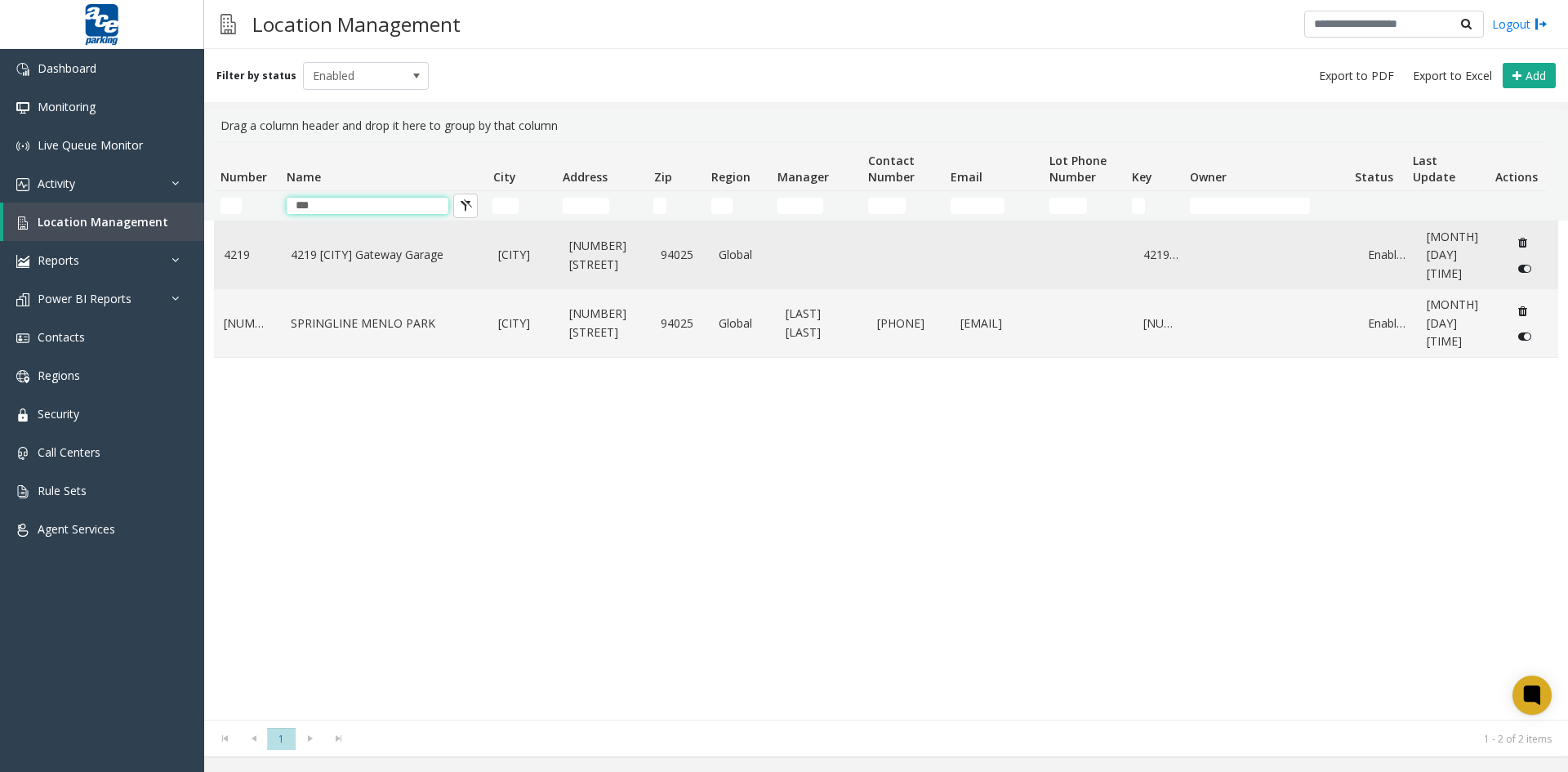 type on "***" 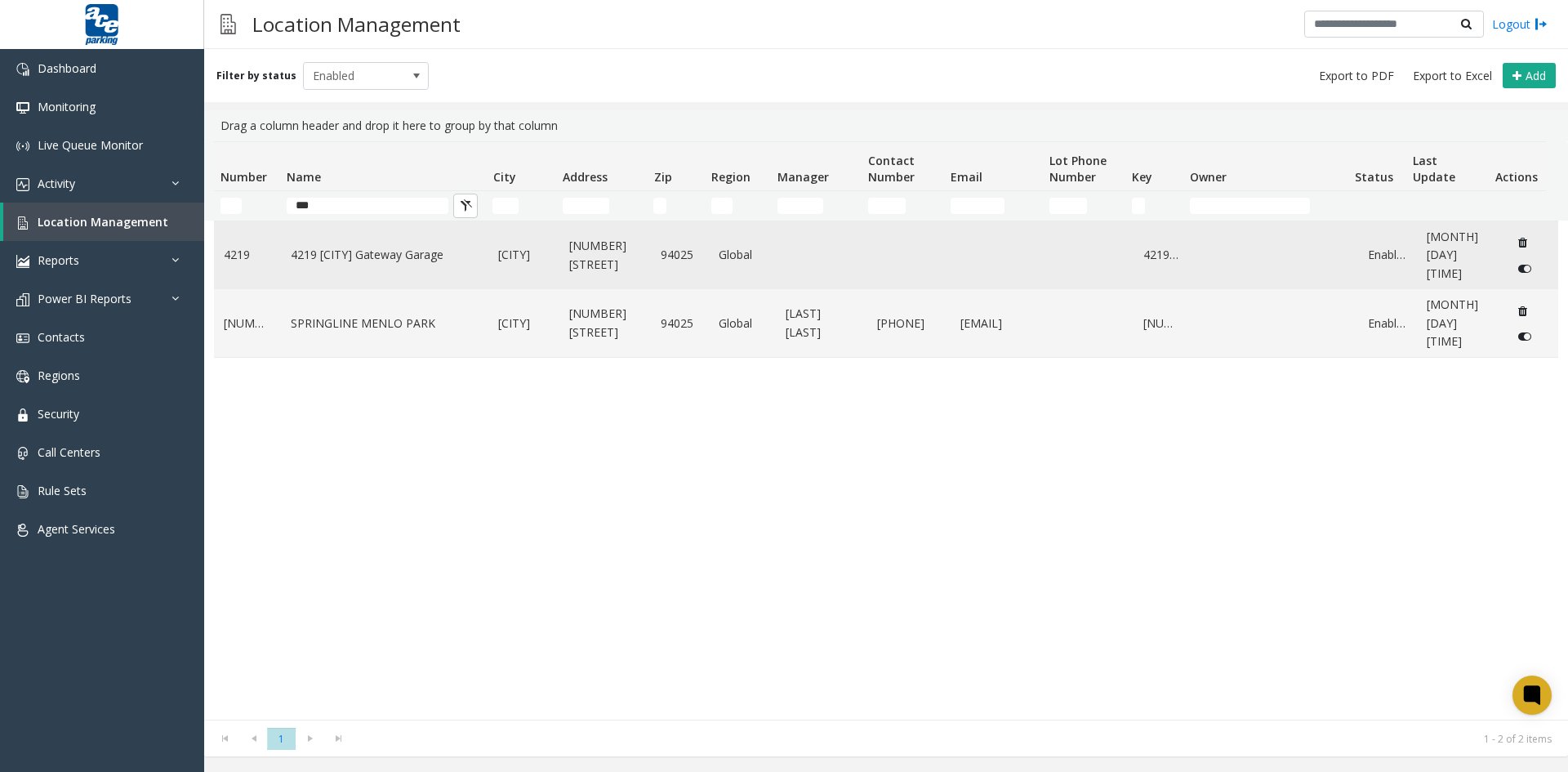 click on "4219 [CITY] Gateway Garage" 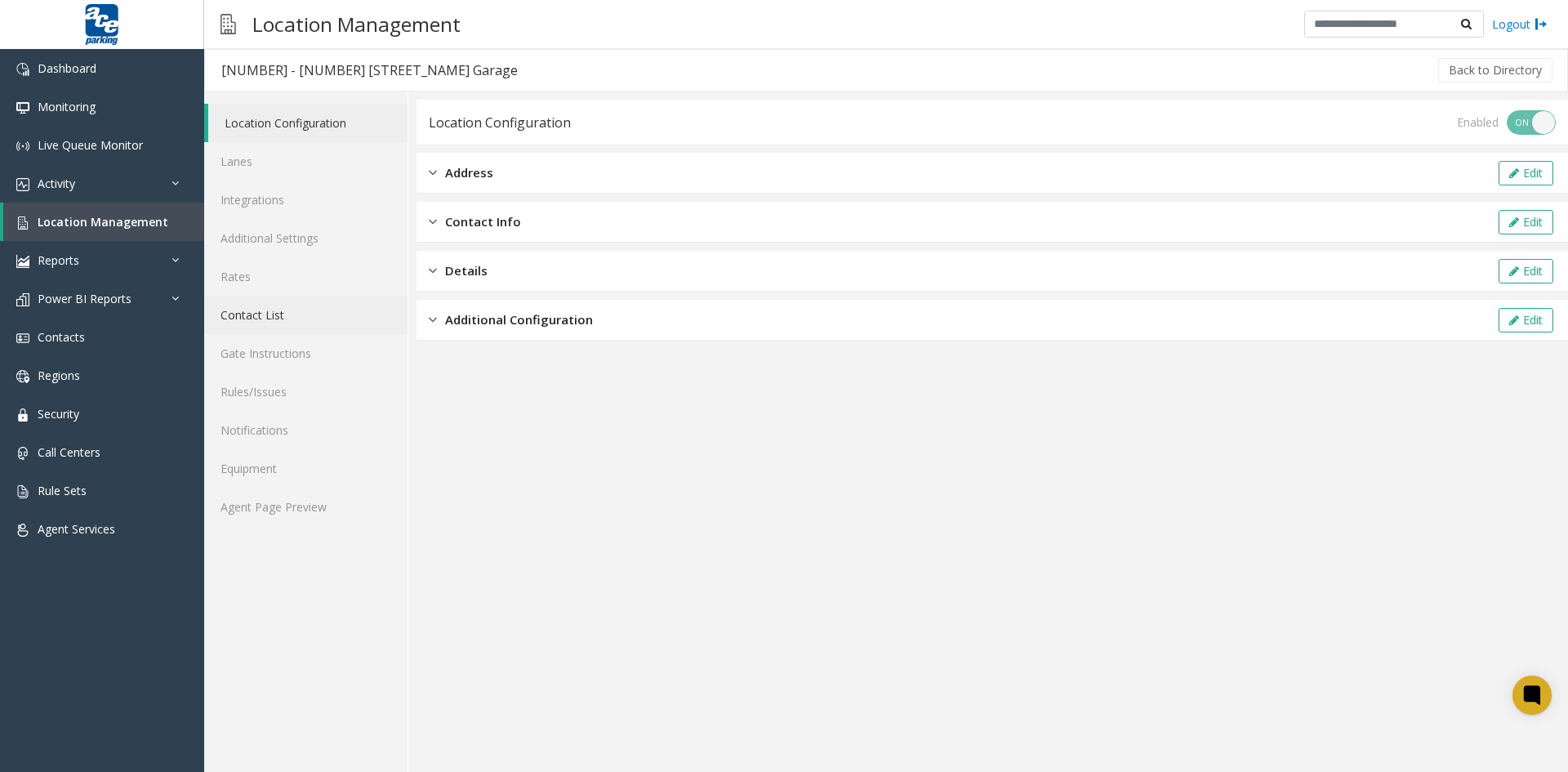 click on "Contact List" 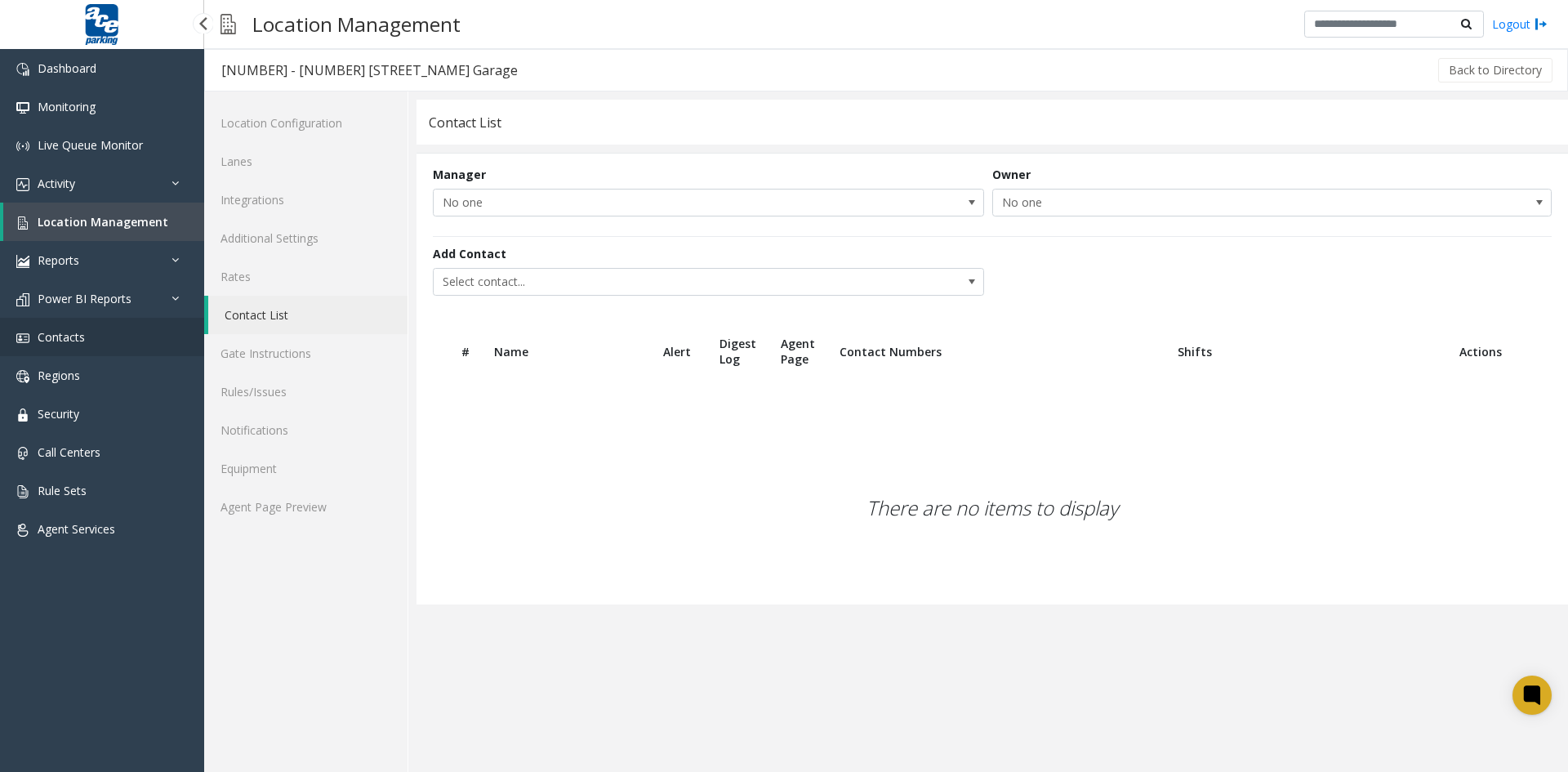 click on "Contacts" at bounding box center (61, 337) 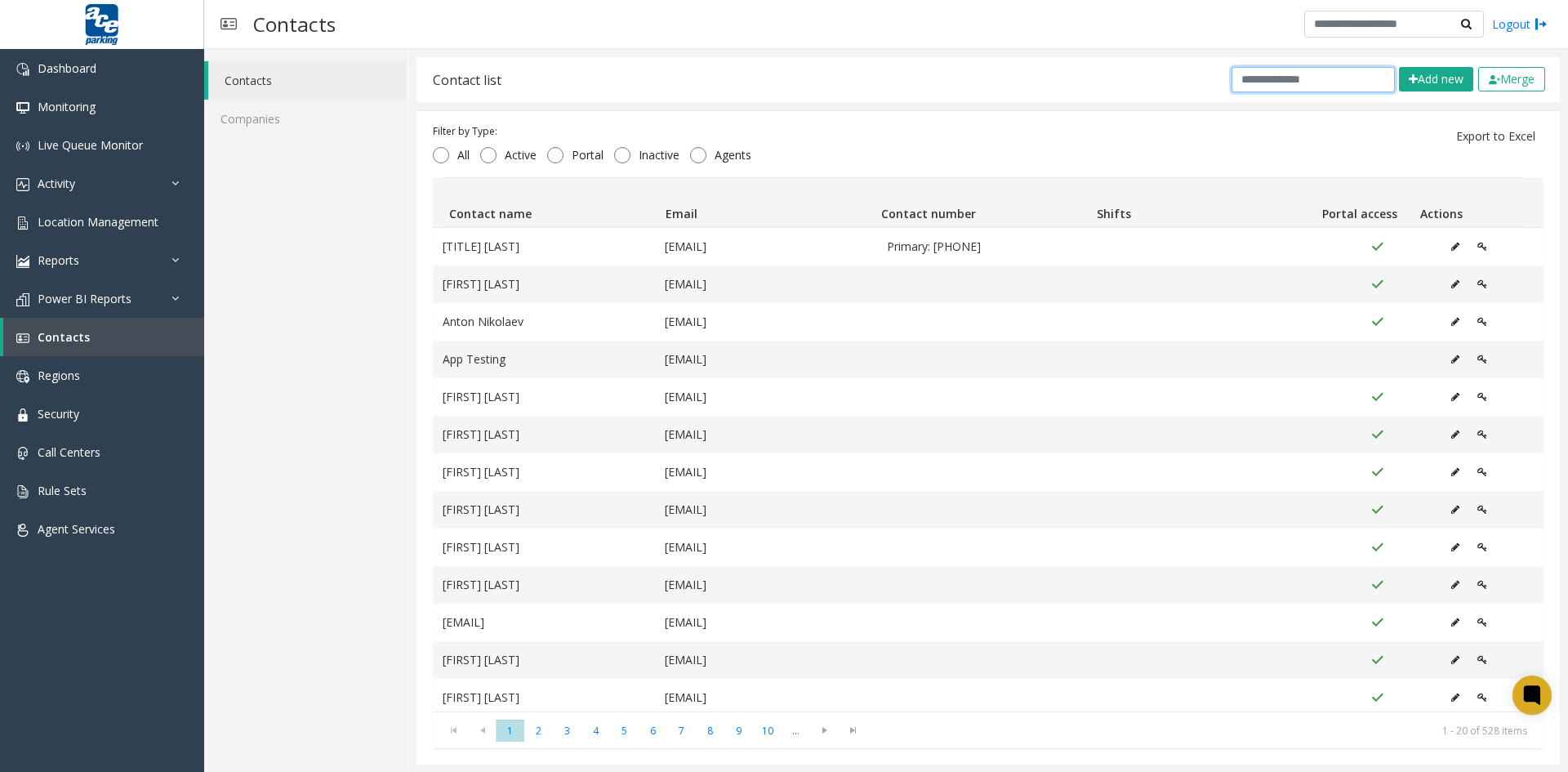 click 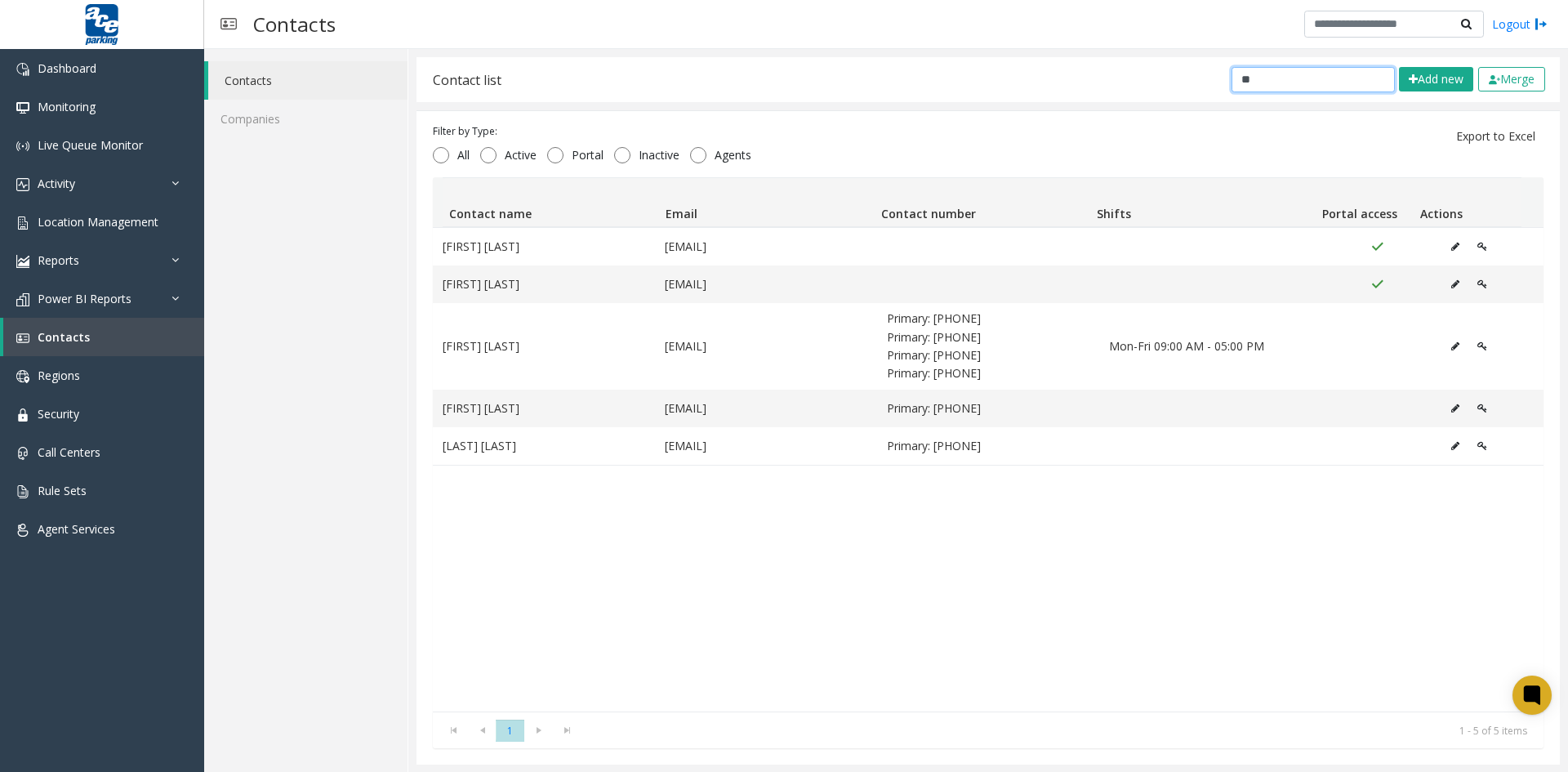 type on "*" 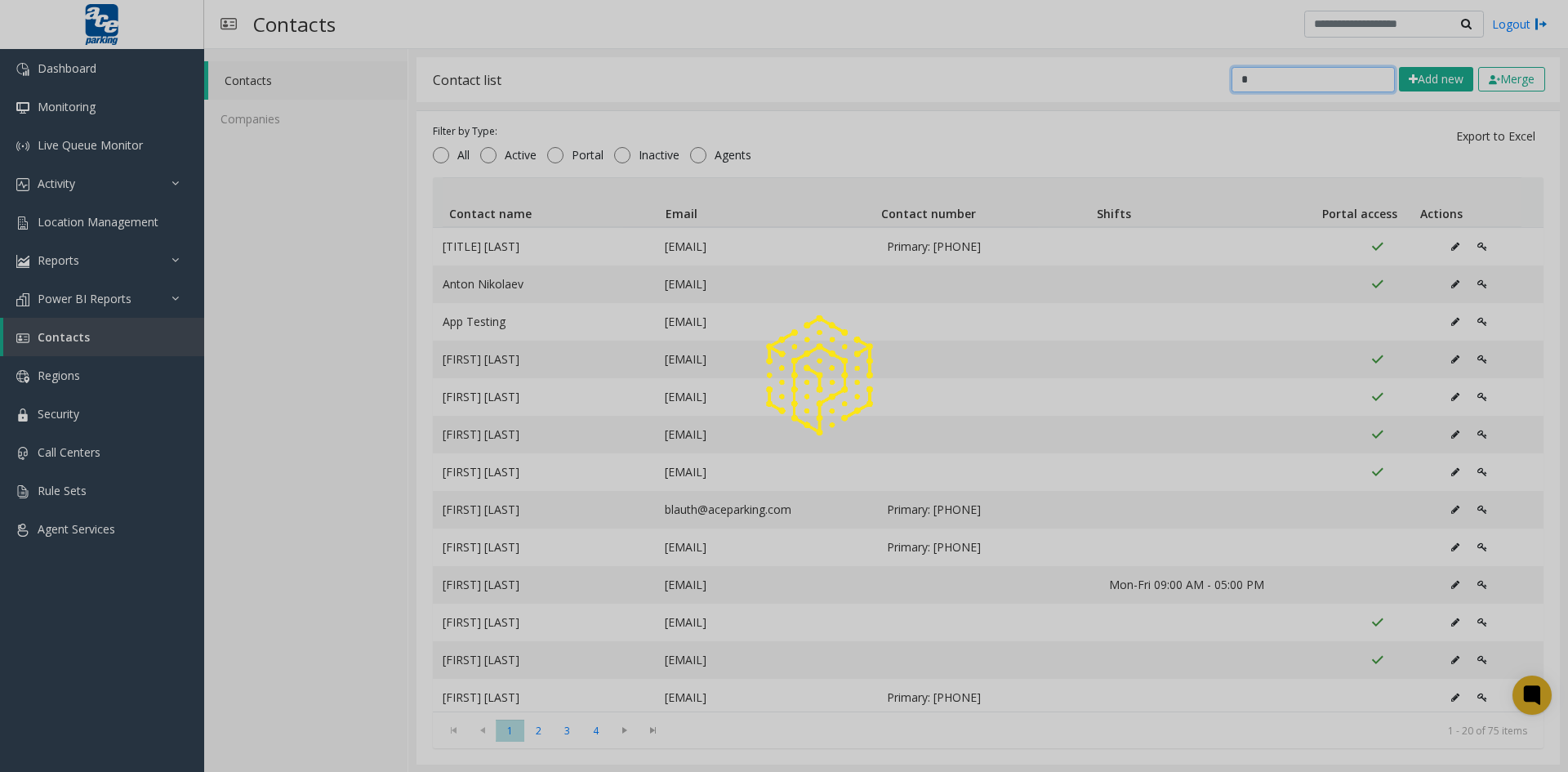 type 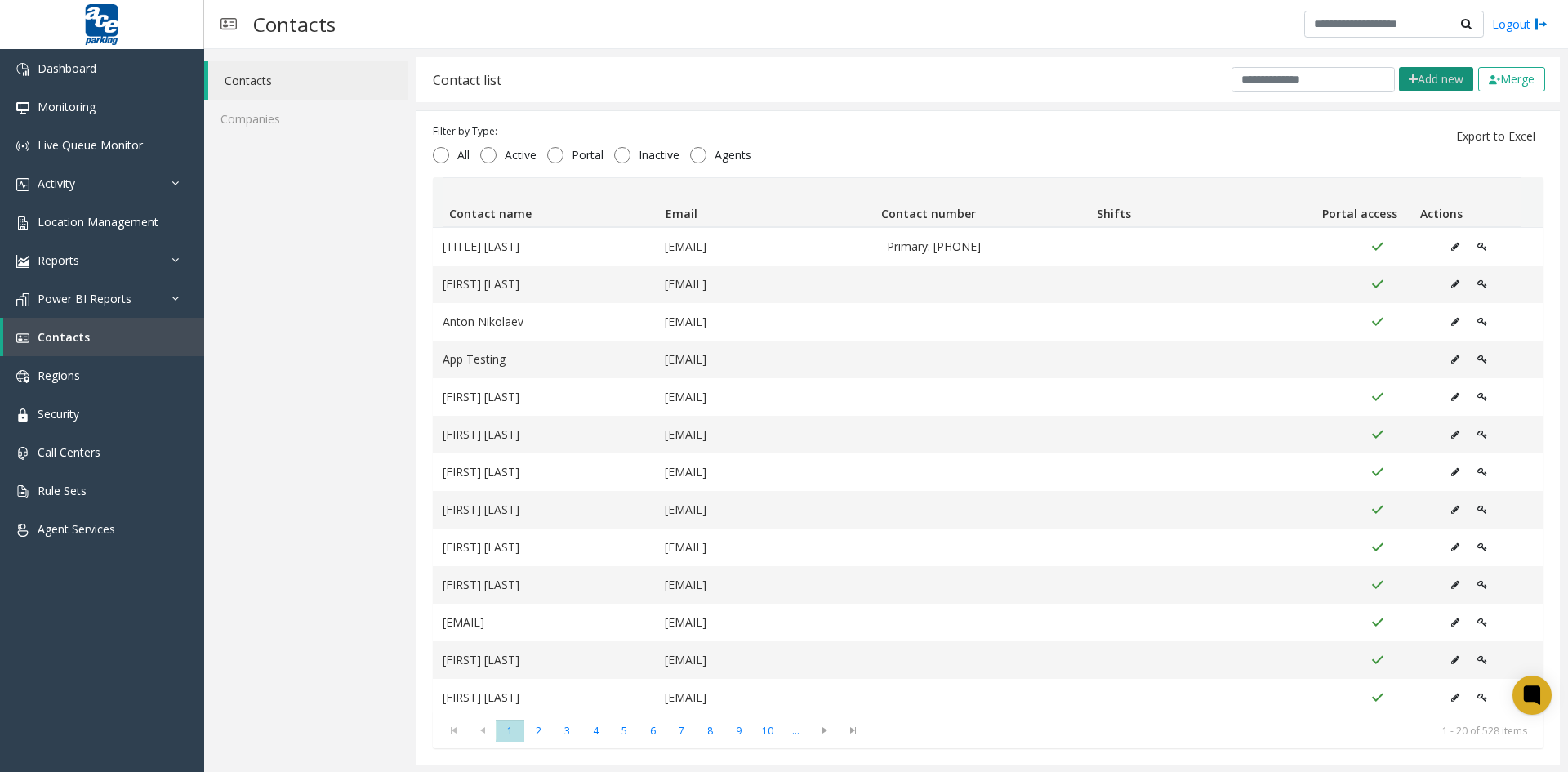 click on "Add new" 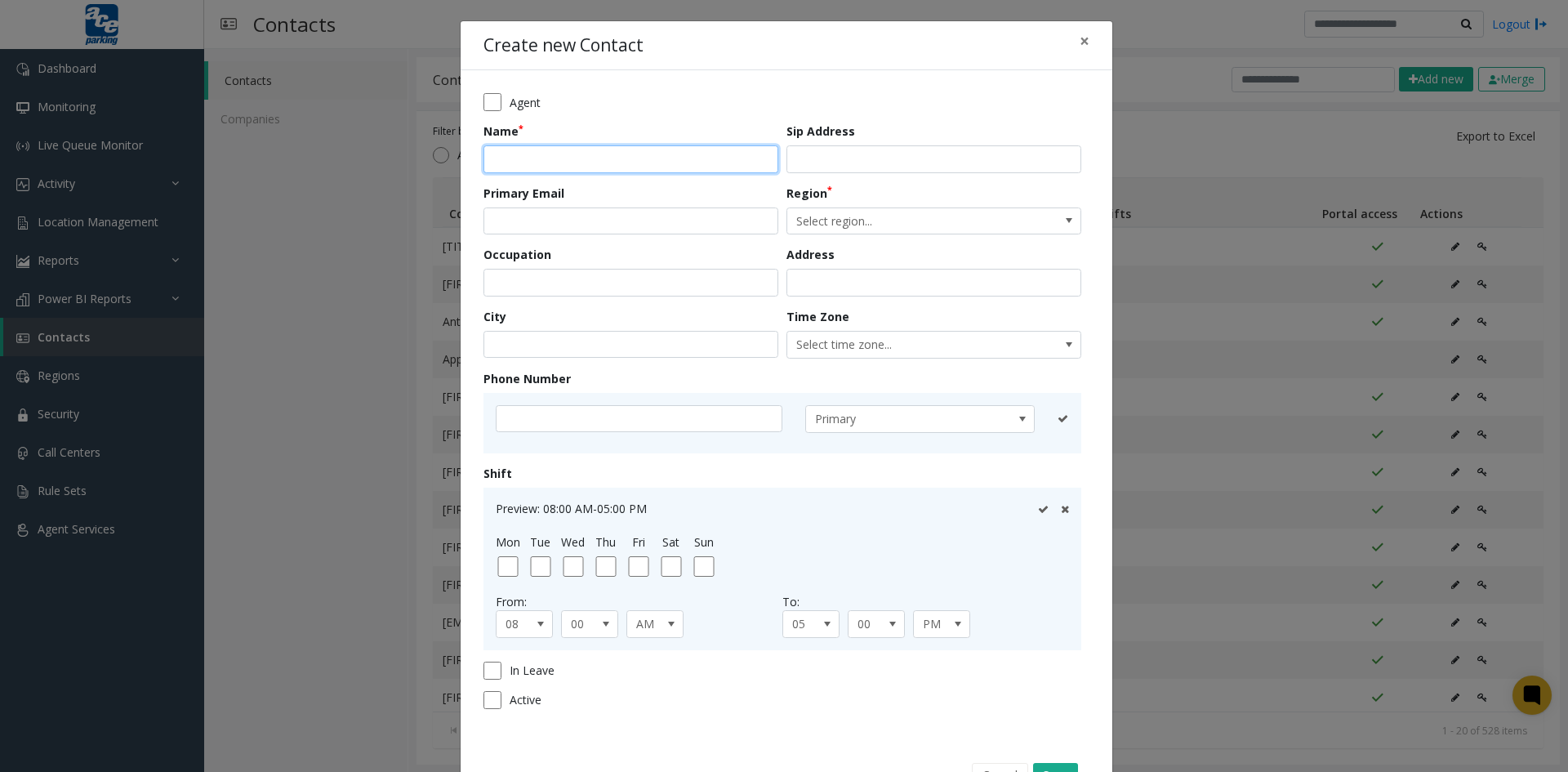 click 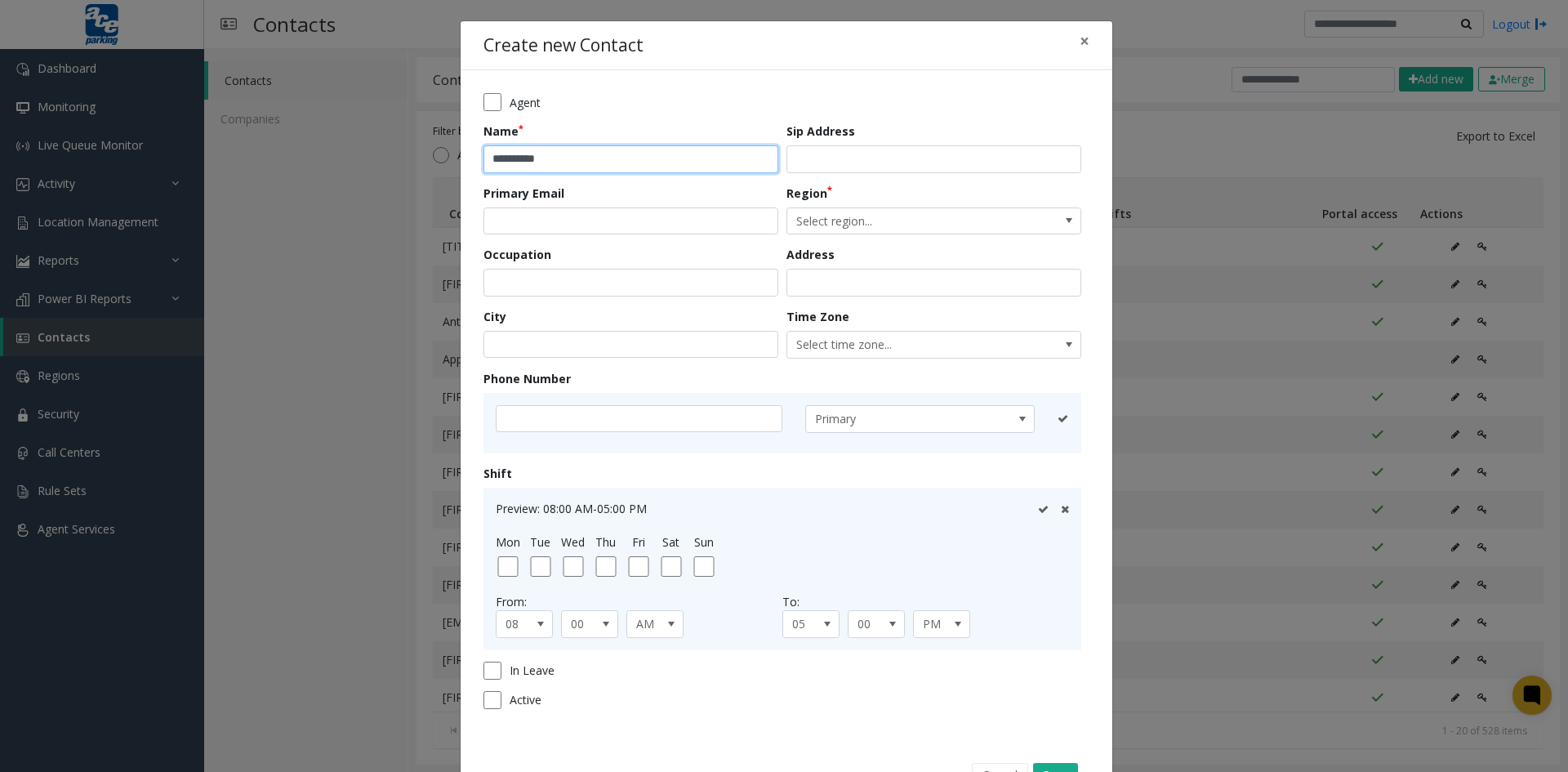 type on "**********" 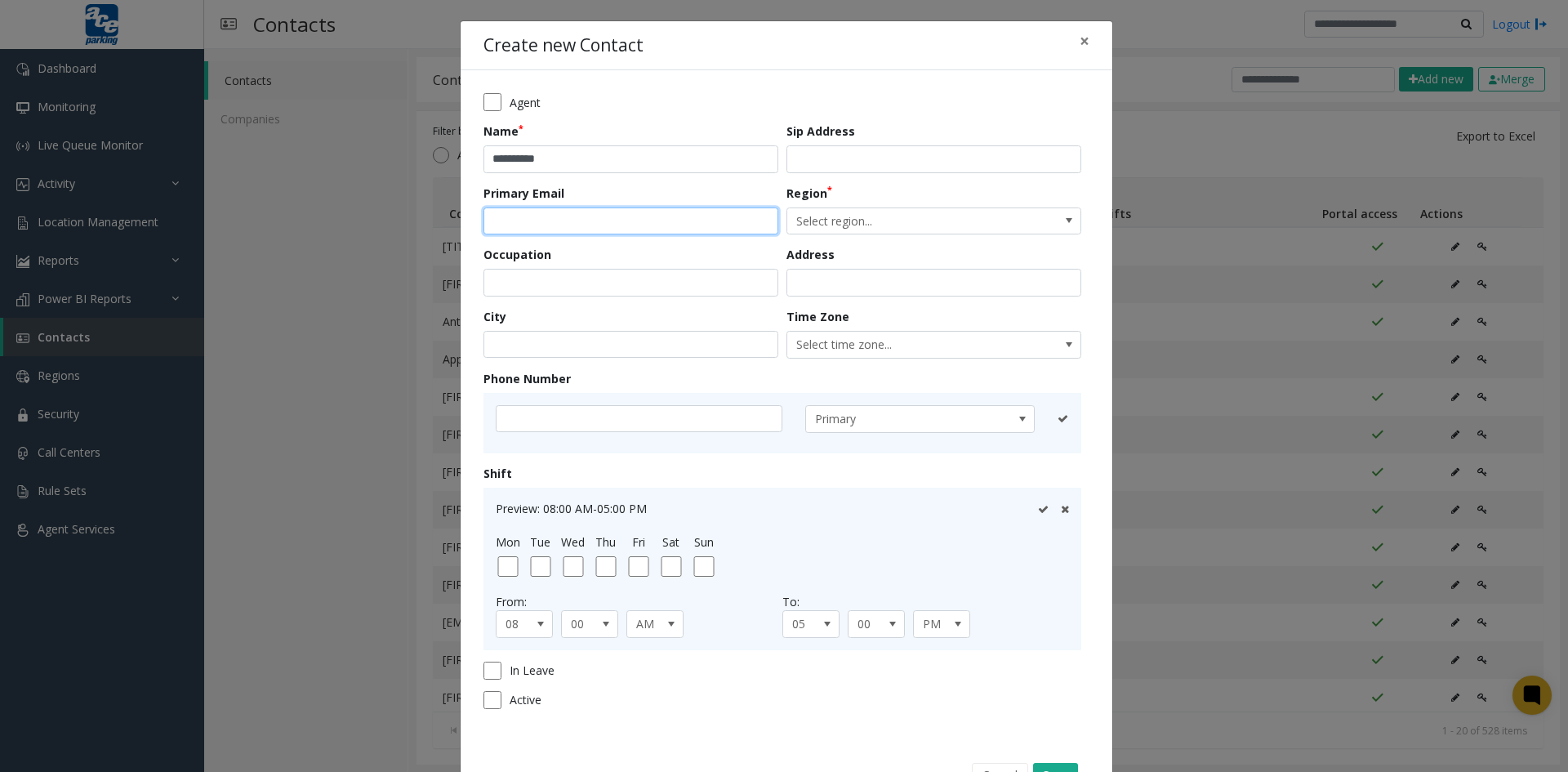 click 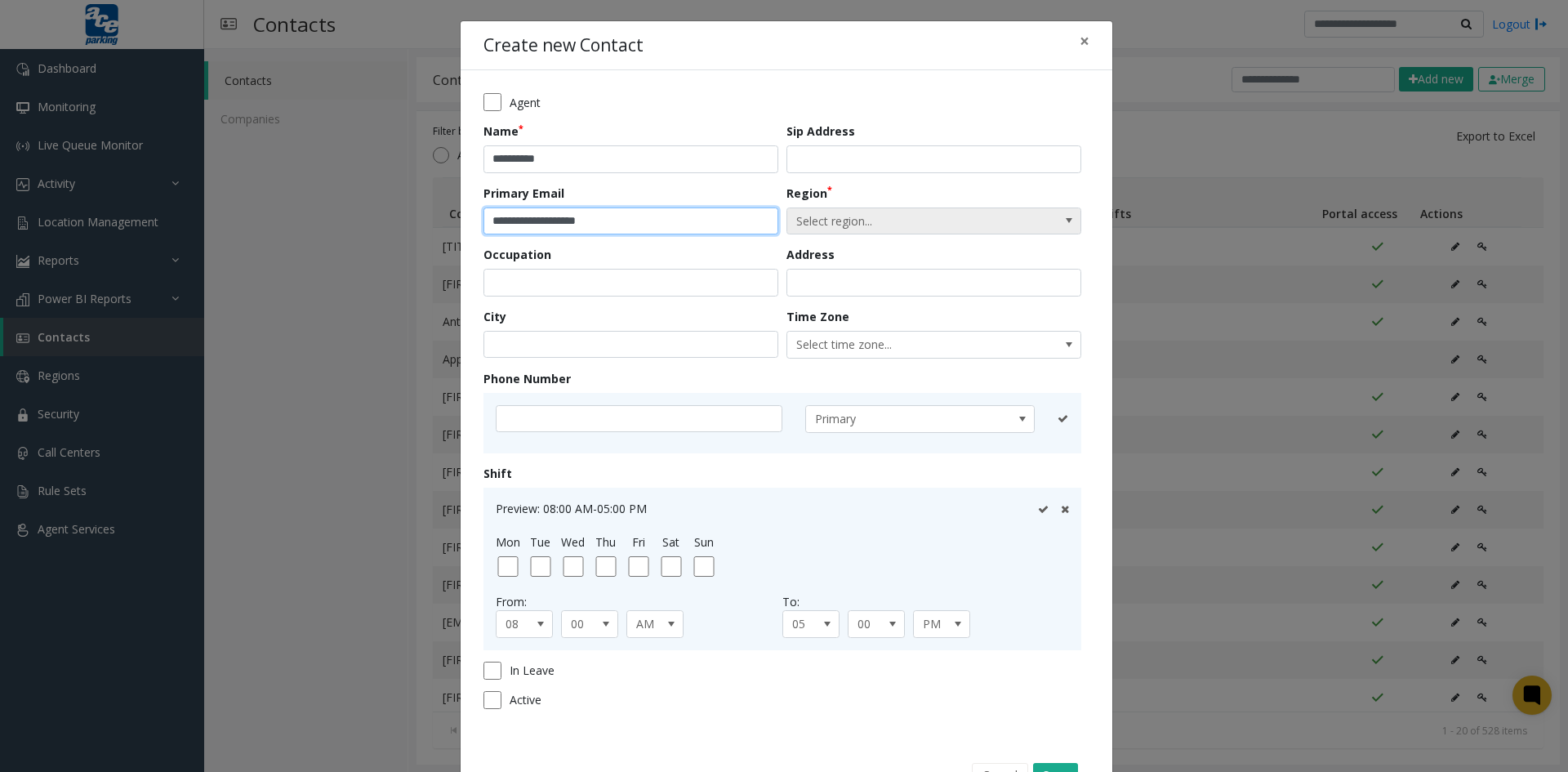 type on "**********" 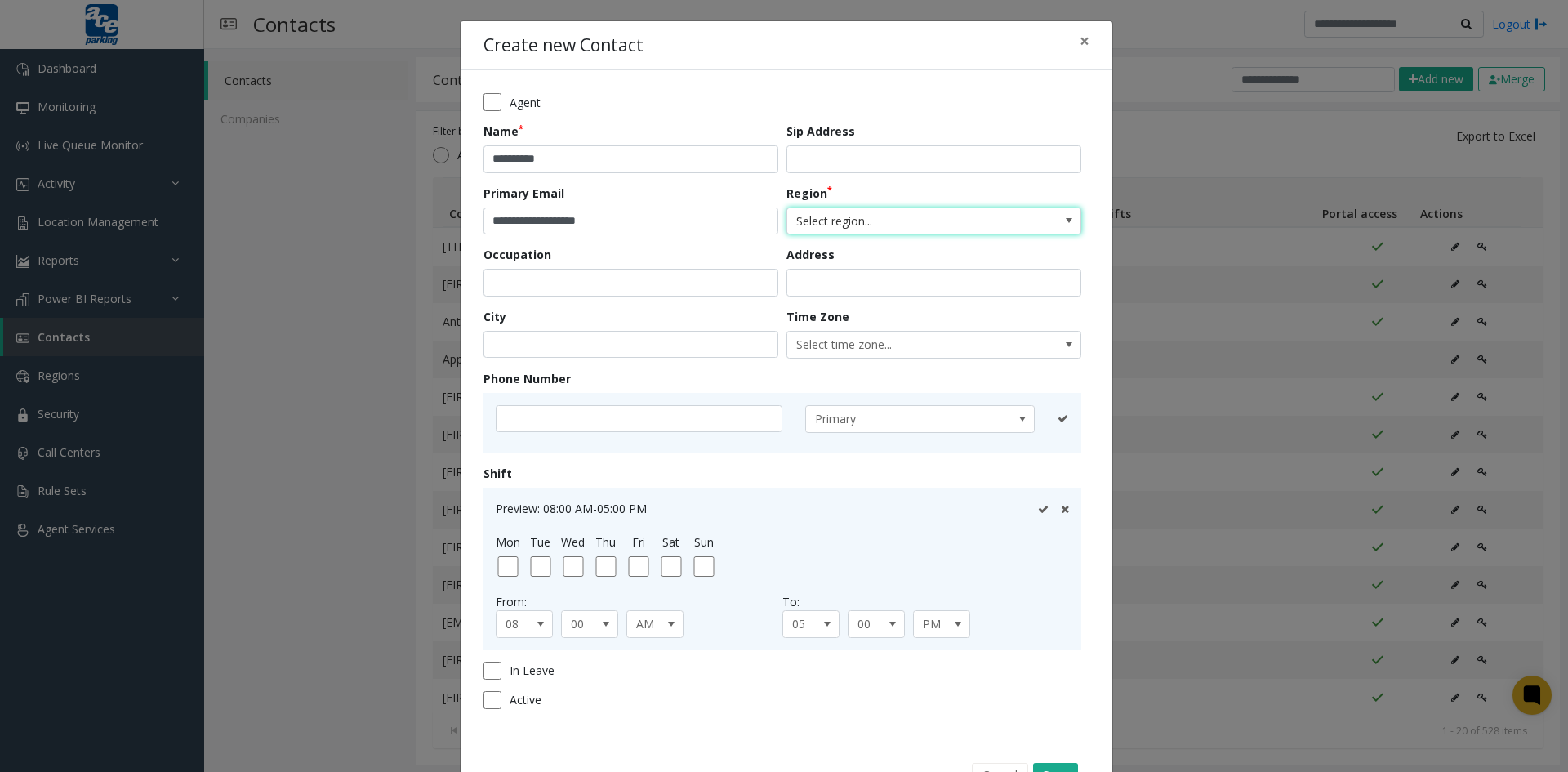 click on "Select region..." at bounding box center (904, 221) 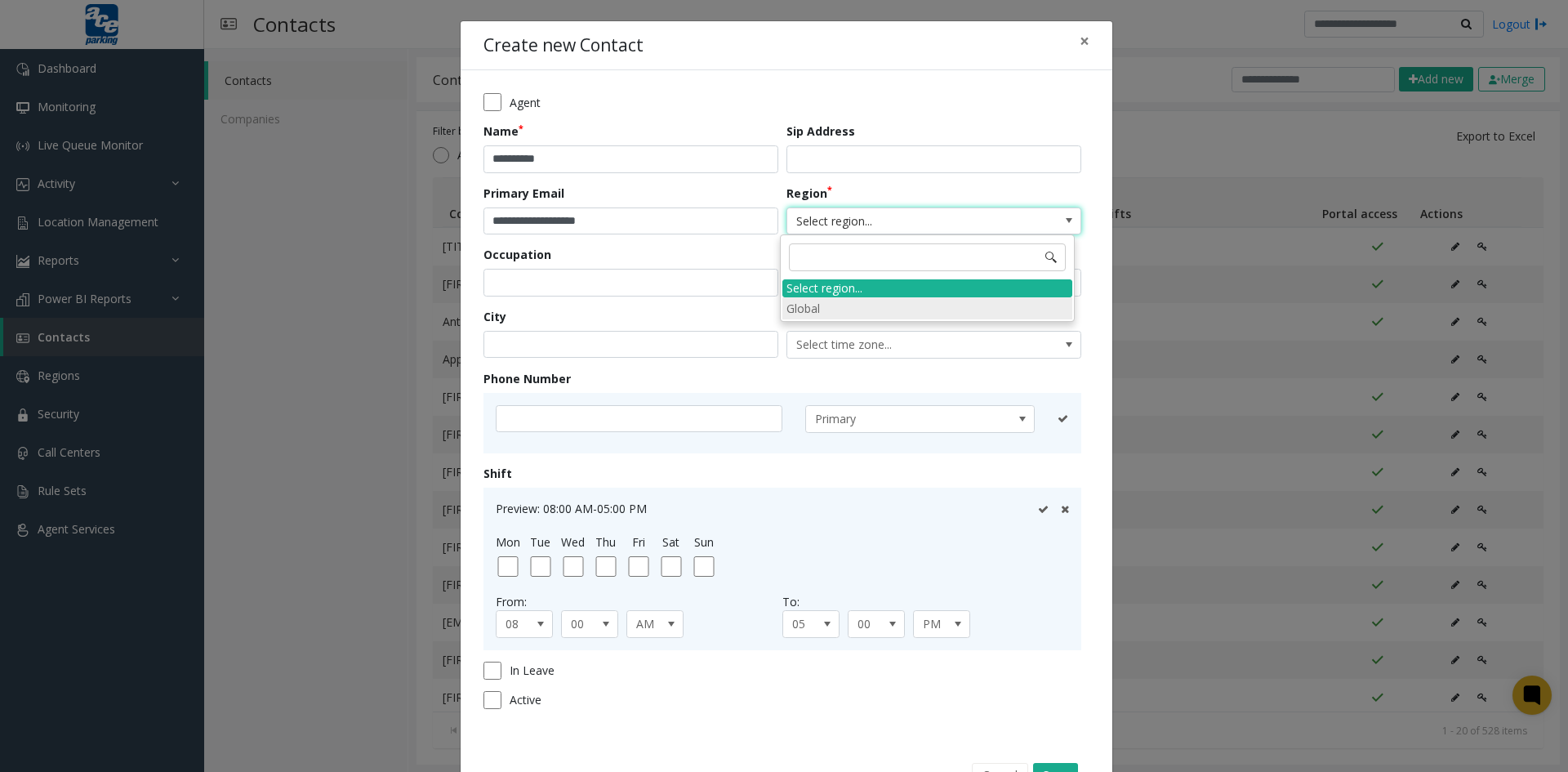 click on "Global" at bounding box center (927, 308) 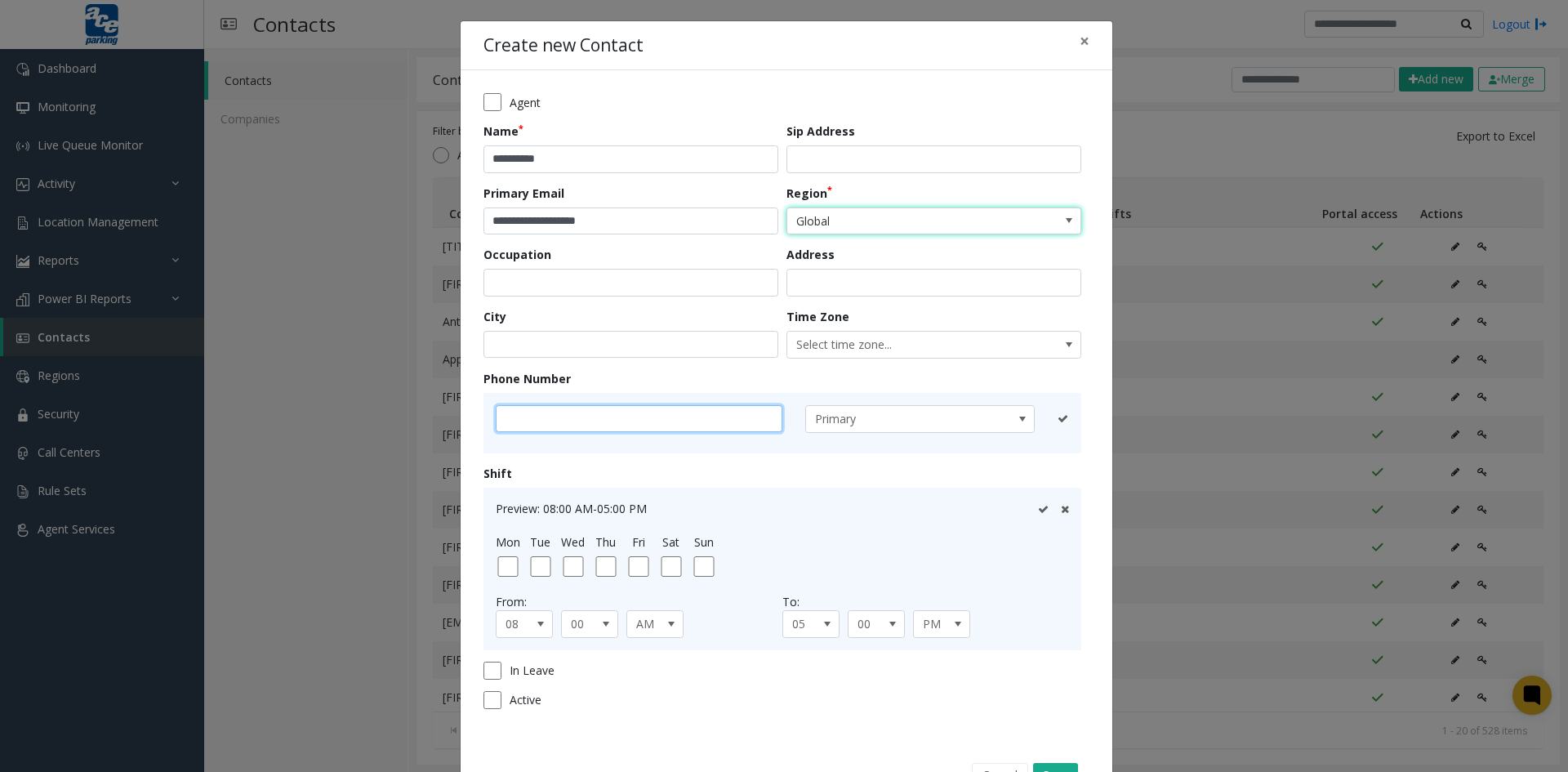 click 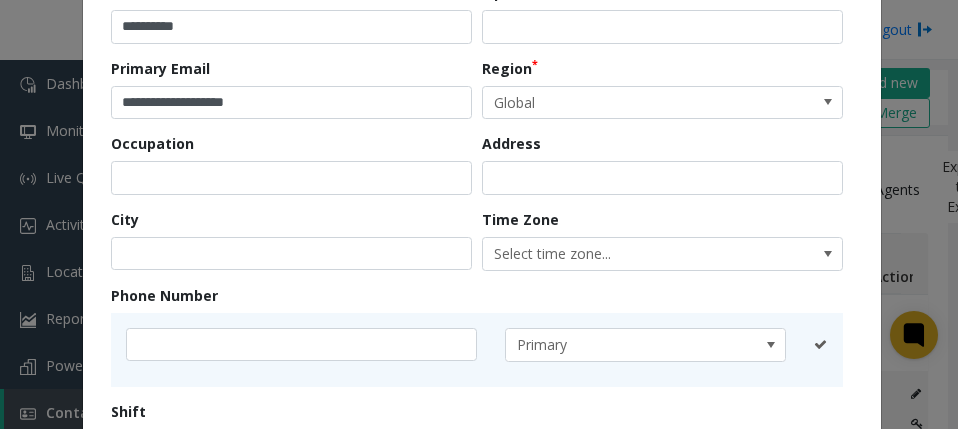 scroll, scrollTop: 200, scrollLeft: 0, axis: vertical 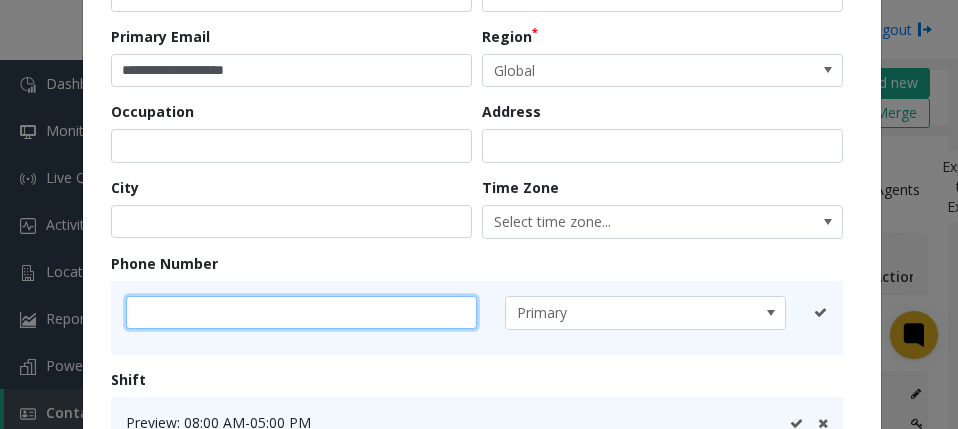 click 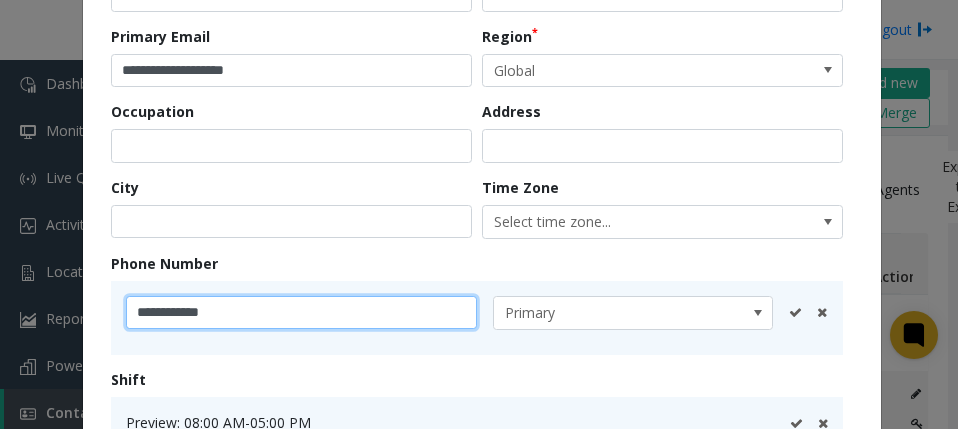 type on "**********" 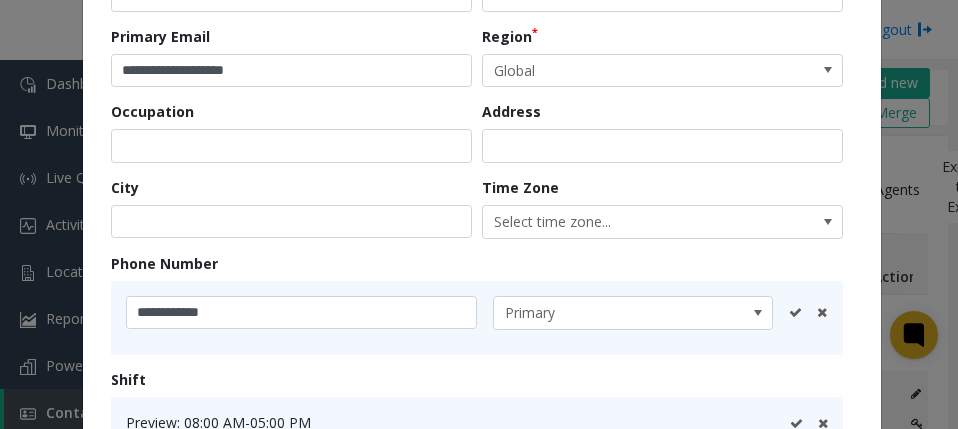 click 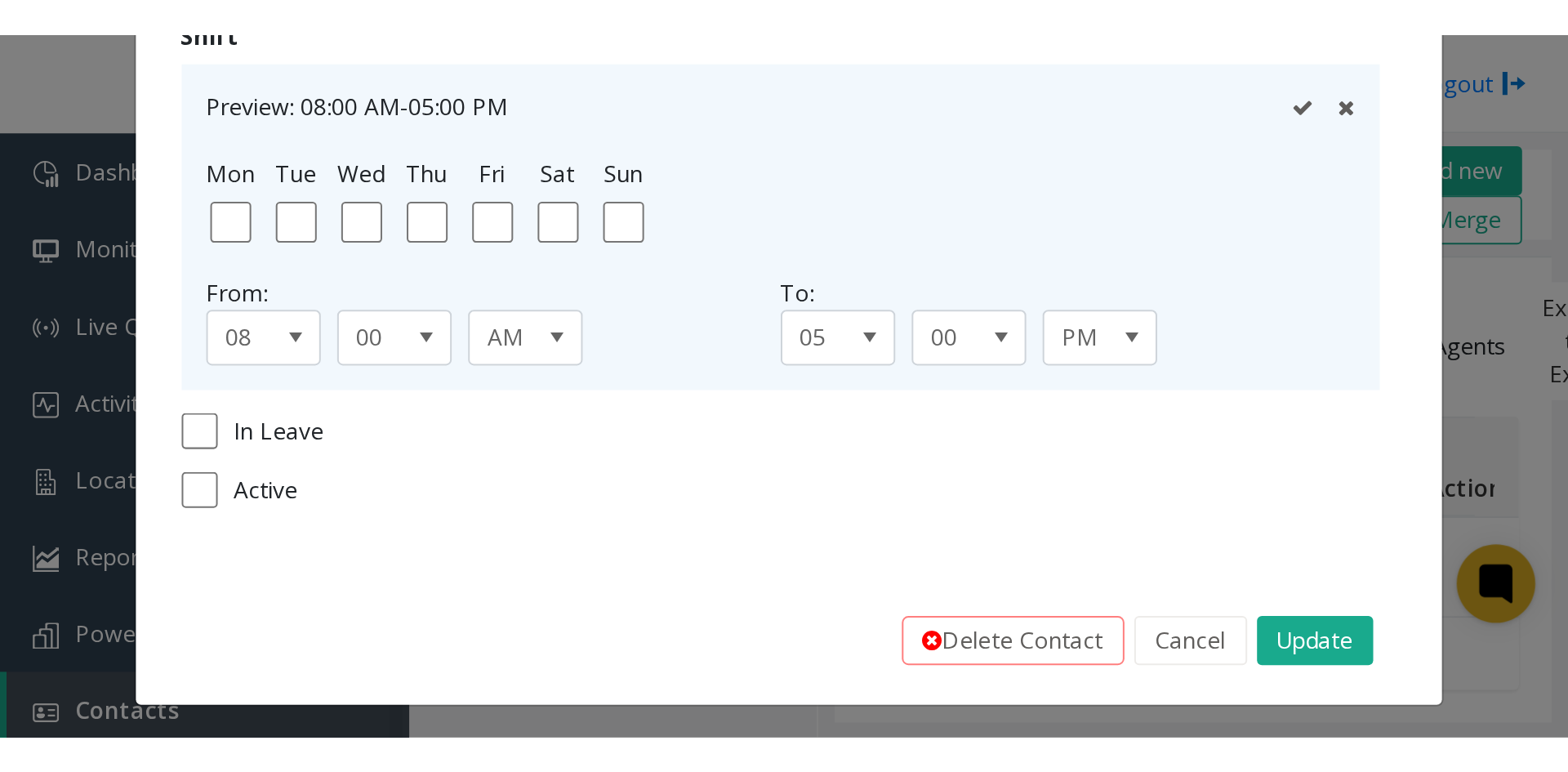 scroll, scrollTop: 507, scrollLeft: 0, axis: vertical 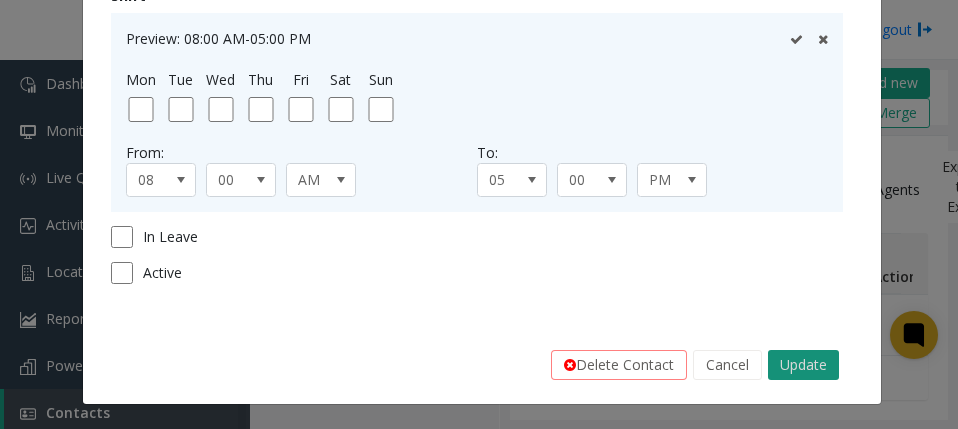 click on "Update" 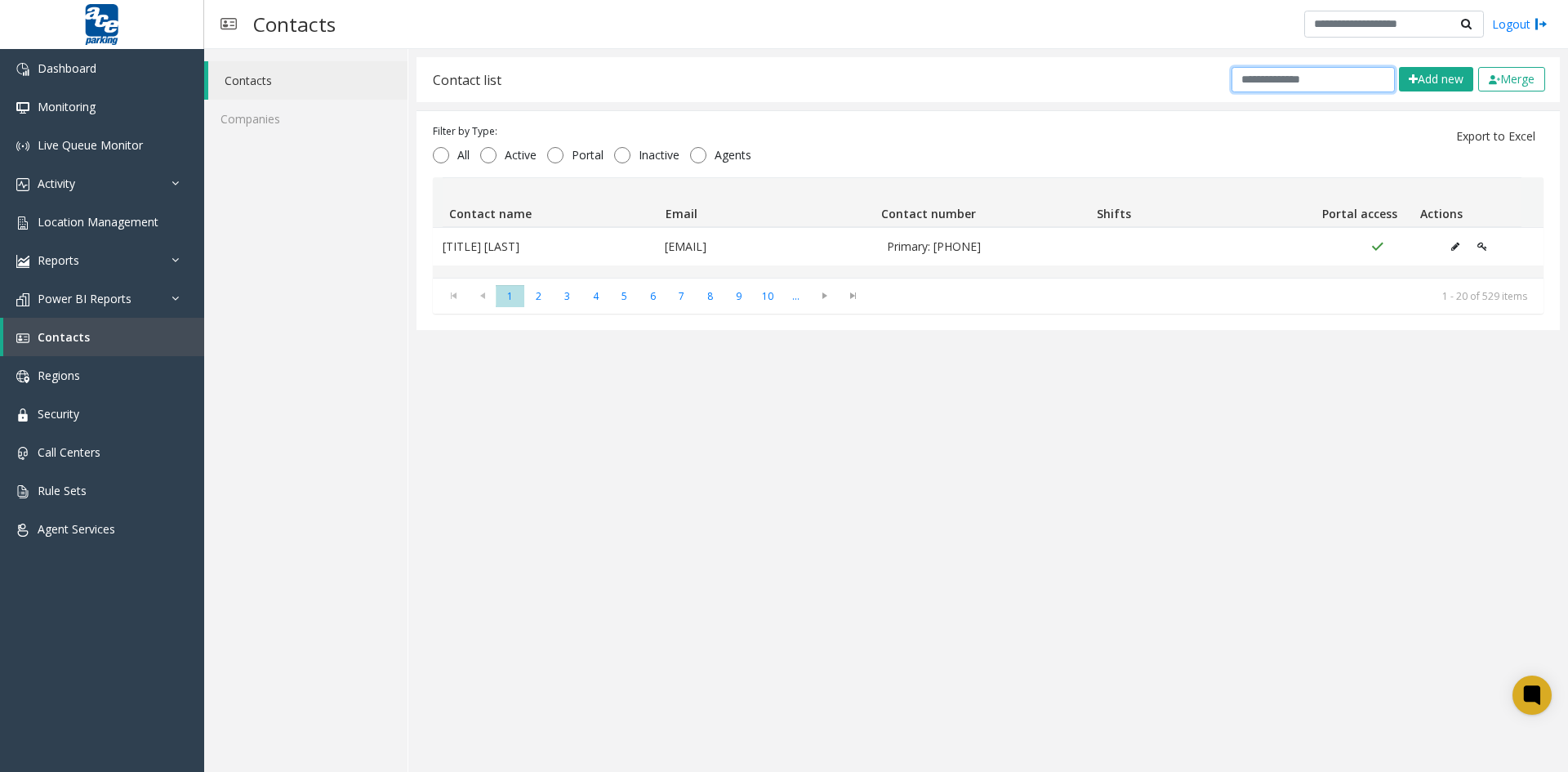 click 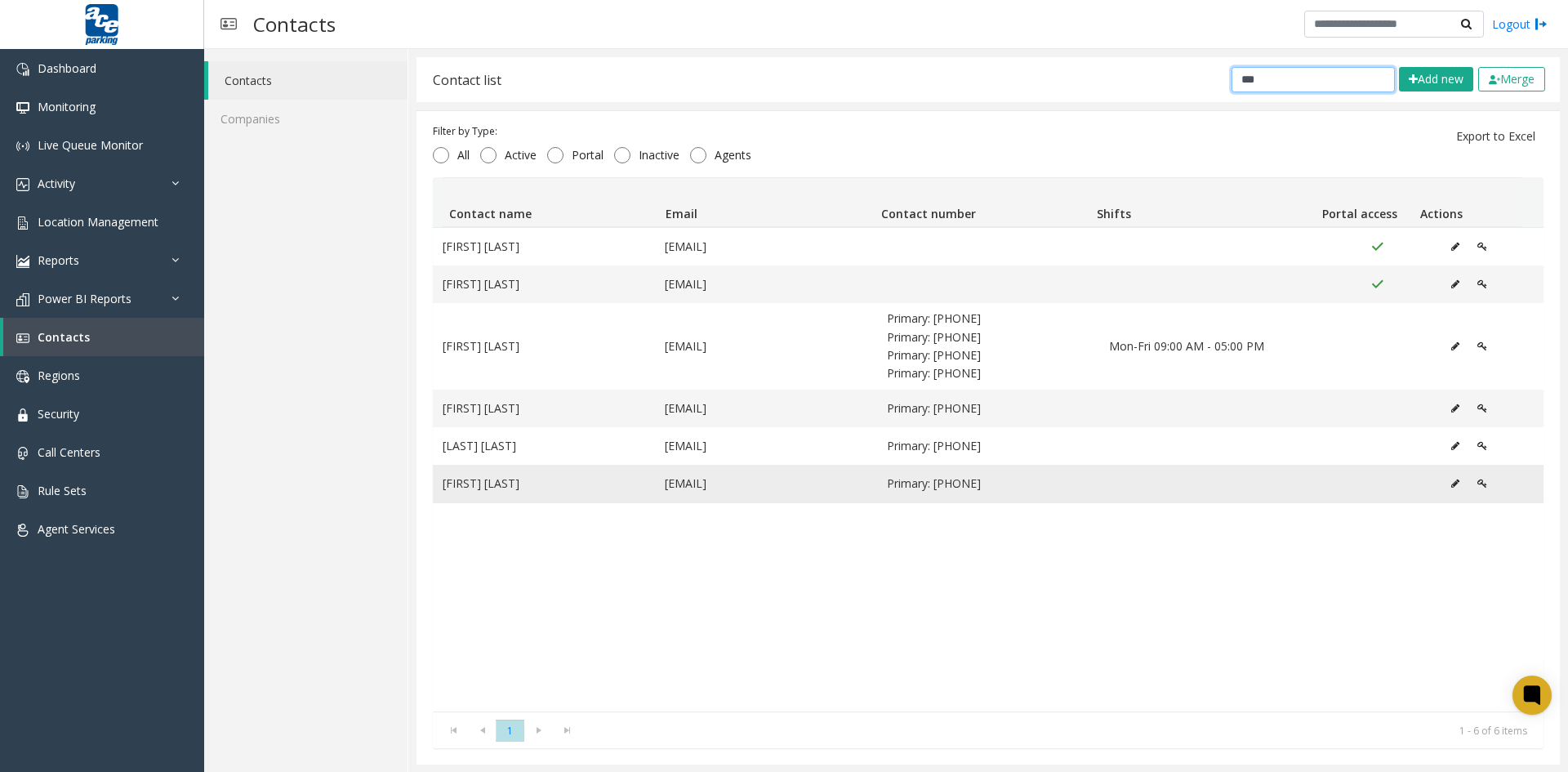 type on "***" 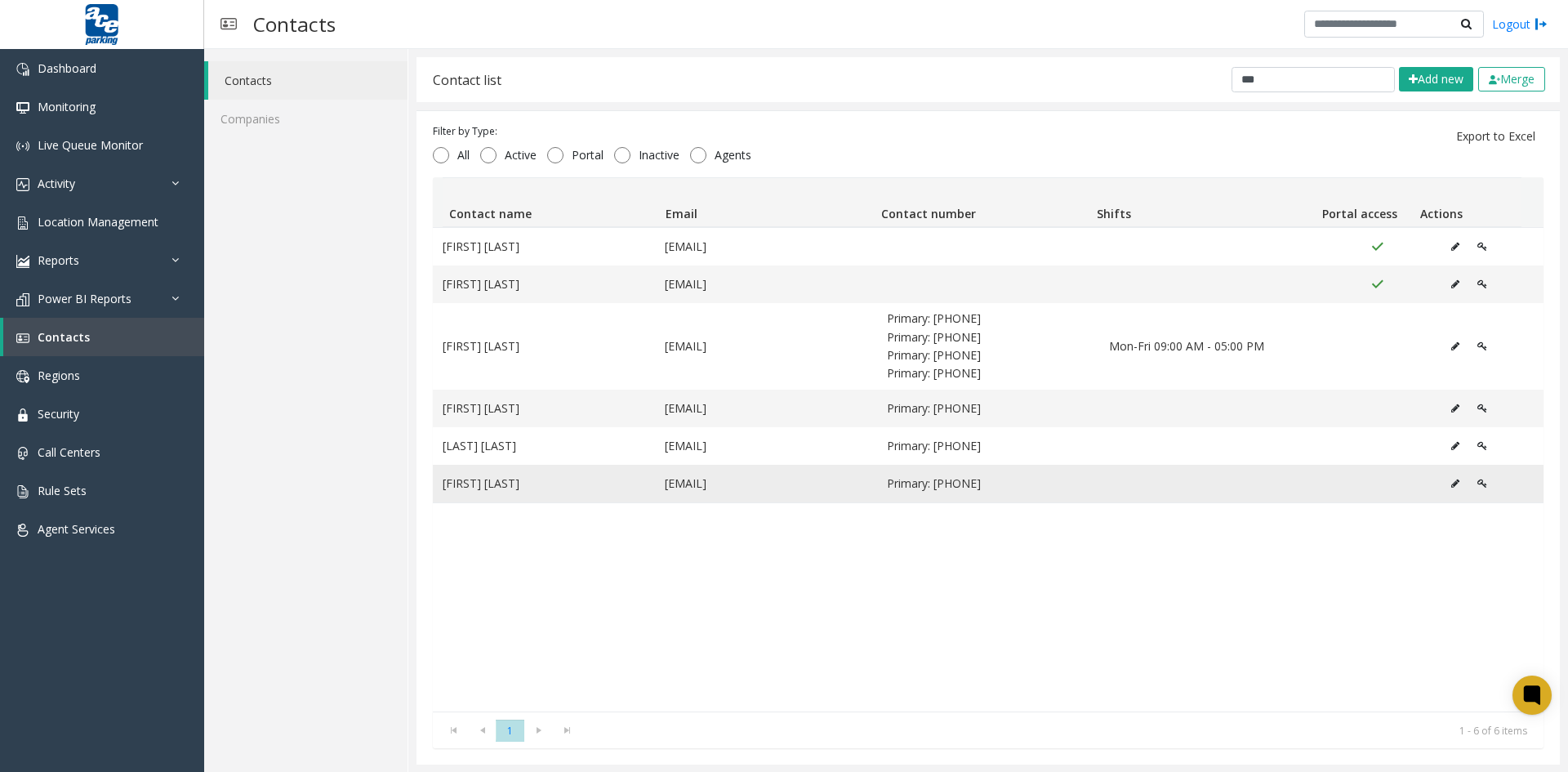 click 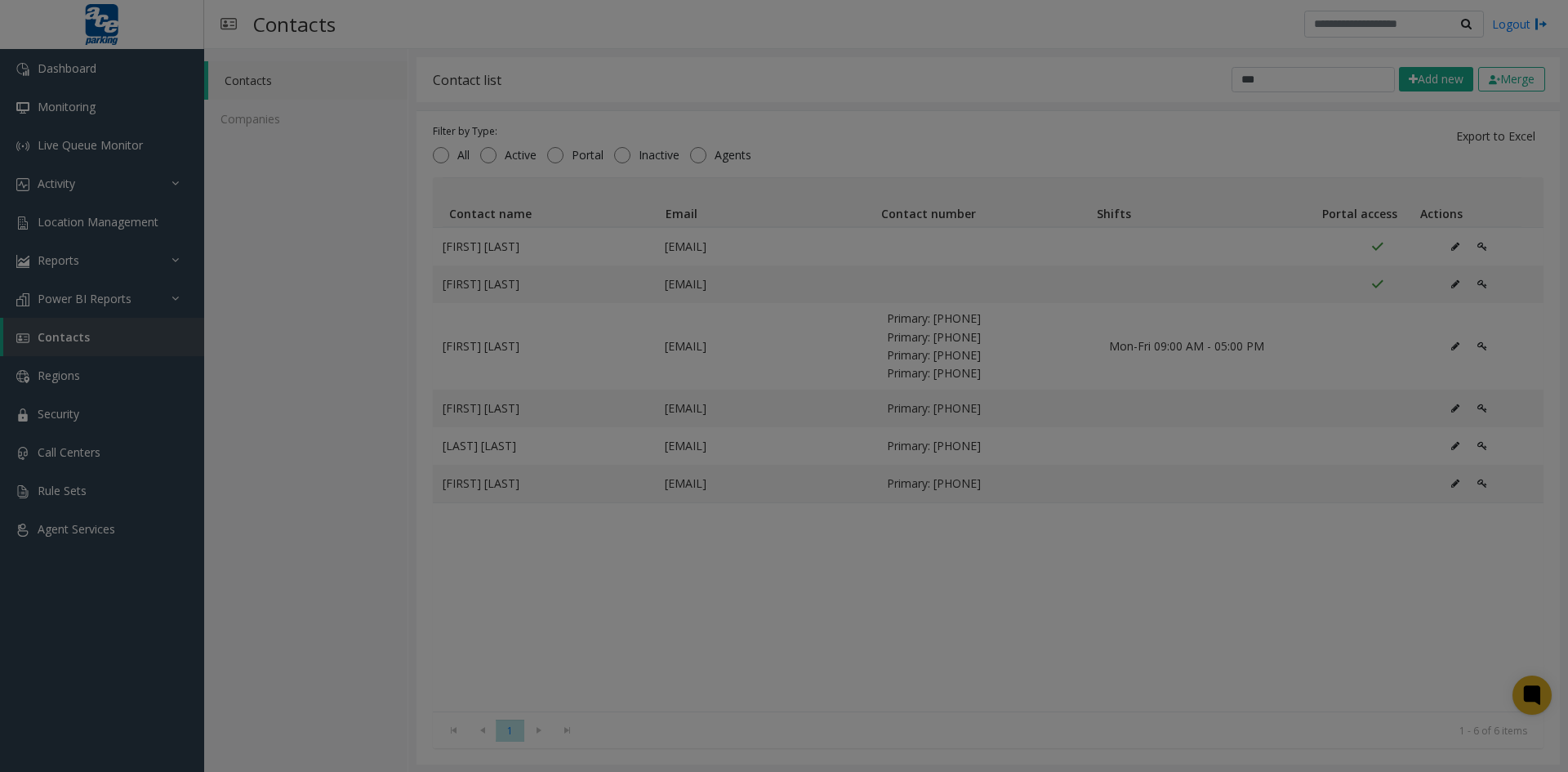scroll, scrollTop: 0, scrollLeft: 0, axis: both 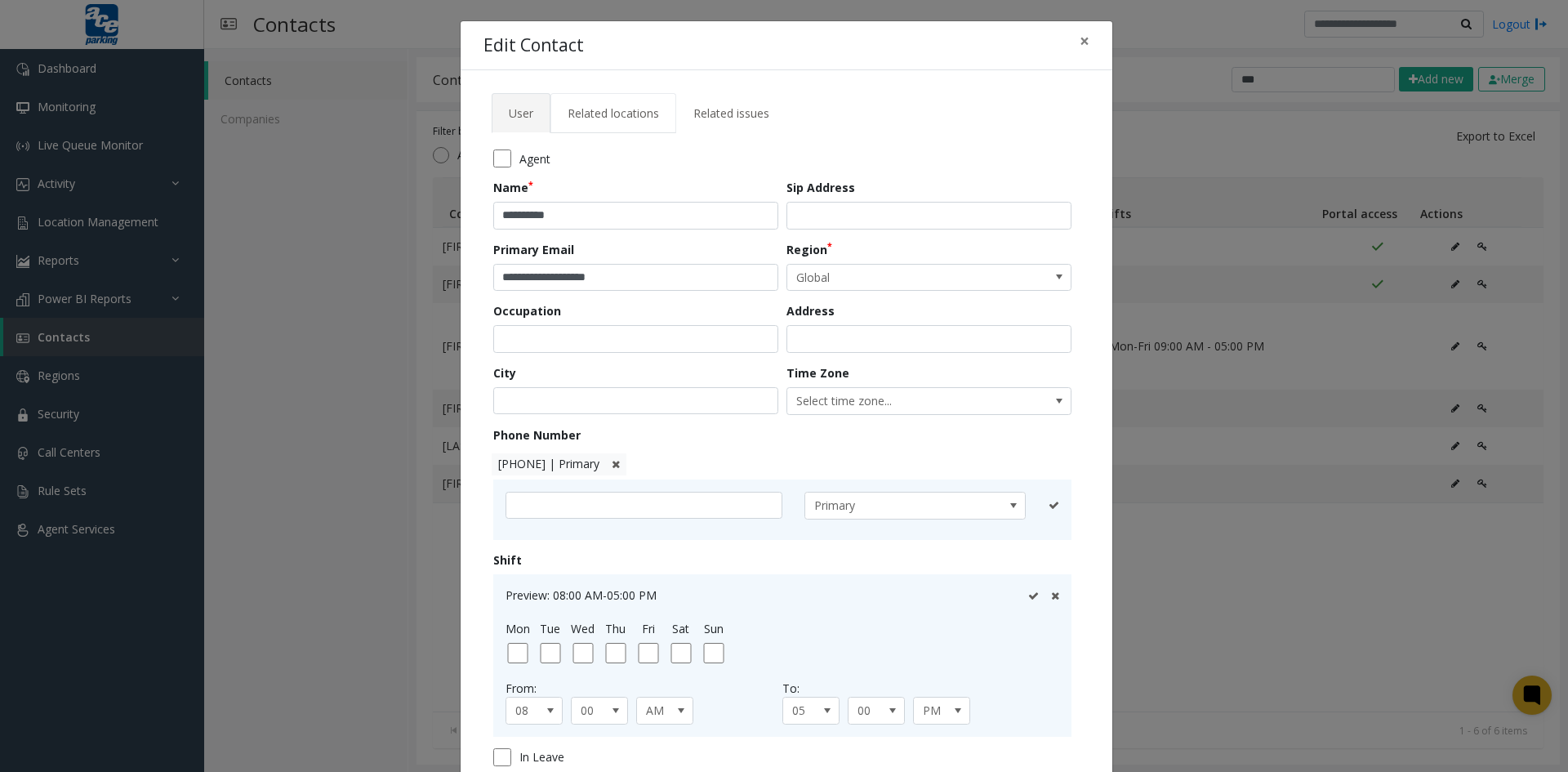 click on "Related locations" 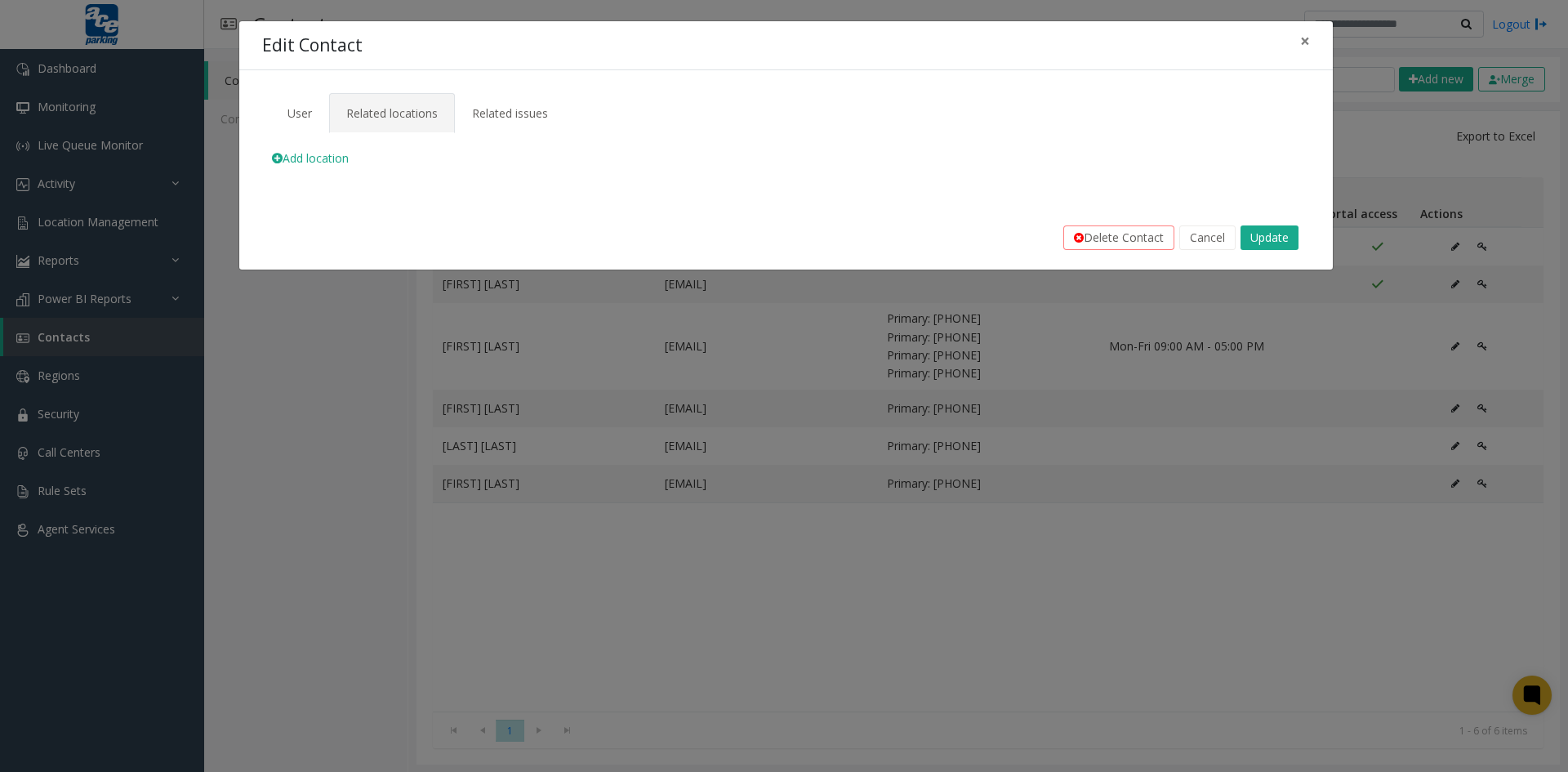 click on "Add location" 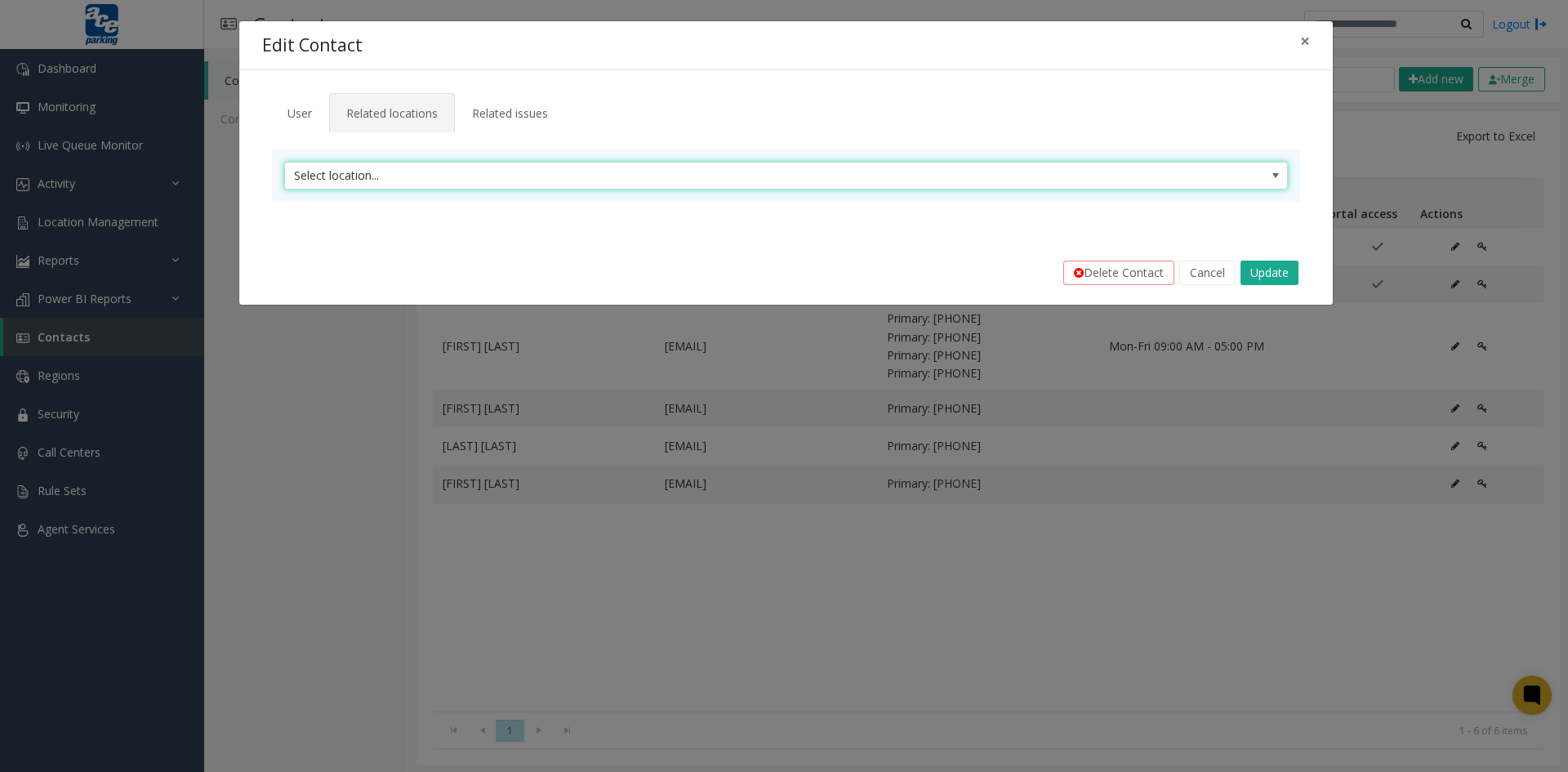 click on "Select location..." at bounding box center (685, 176) 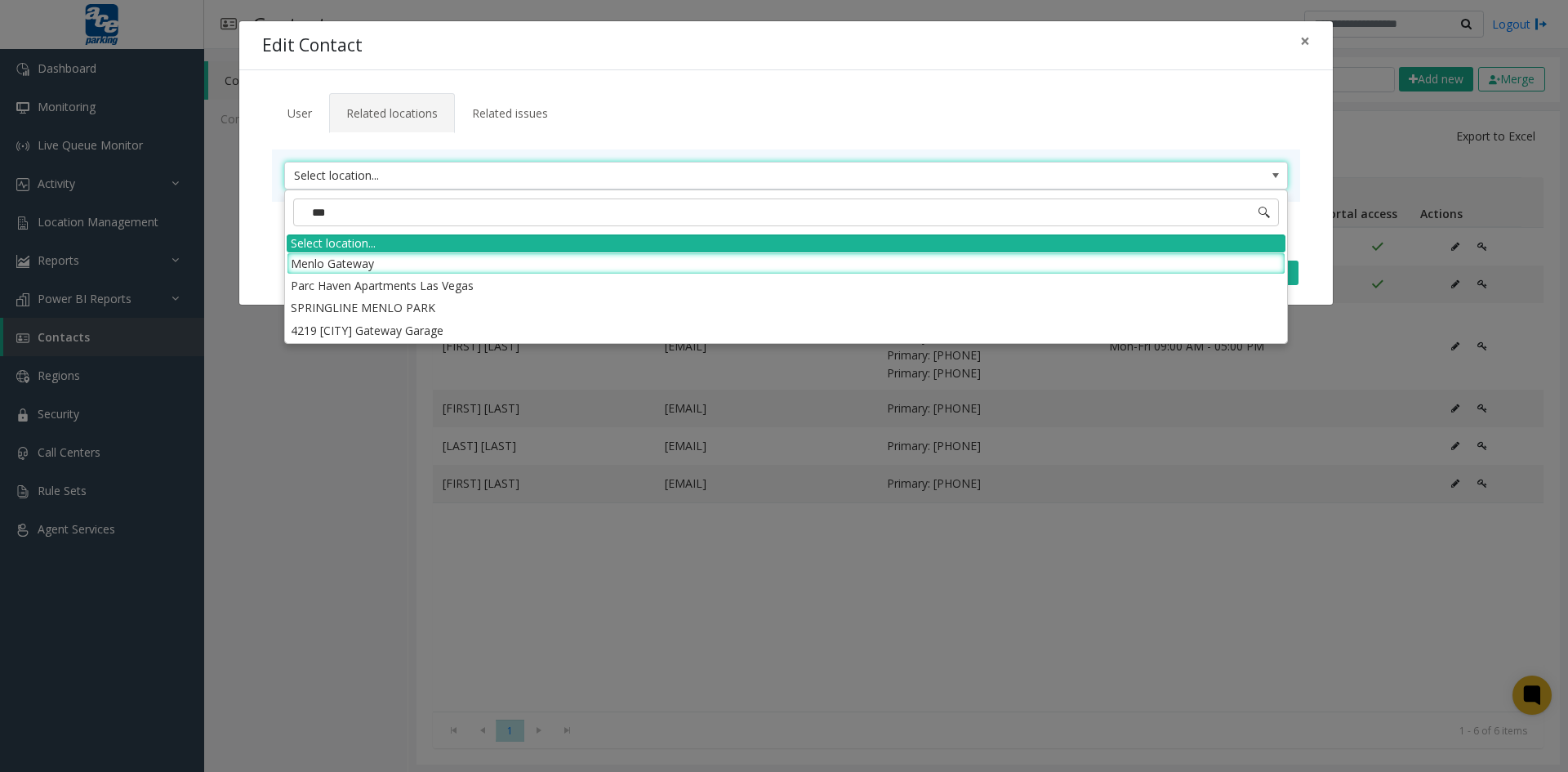 type on "****" 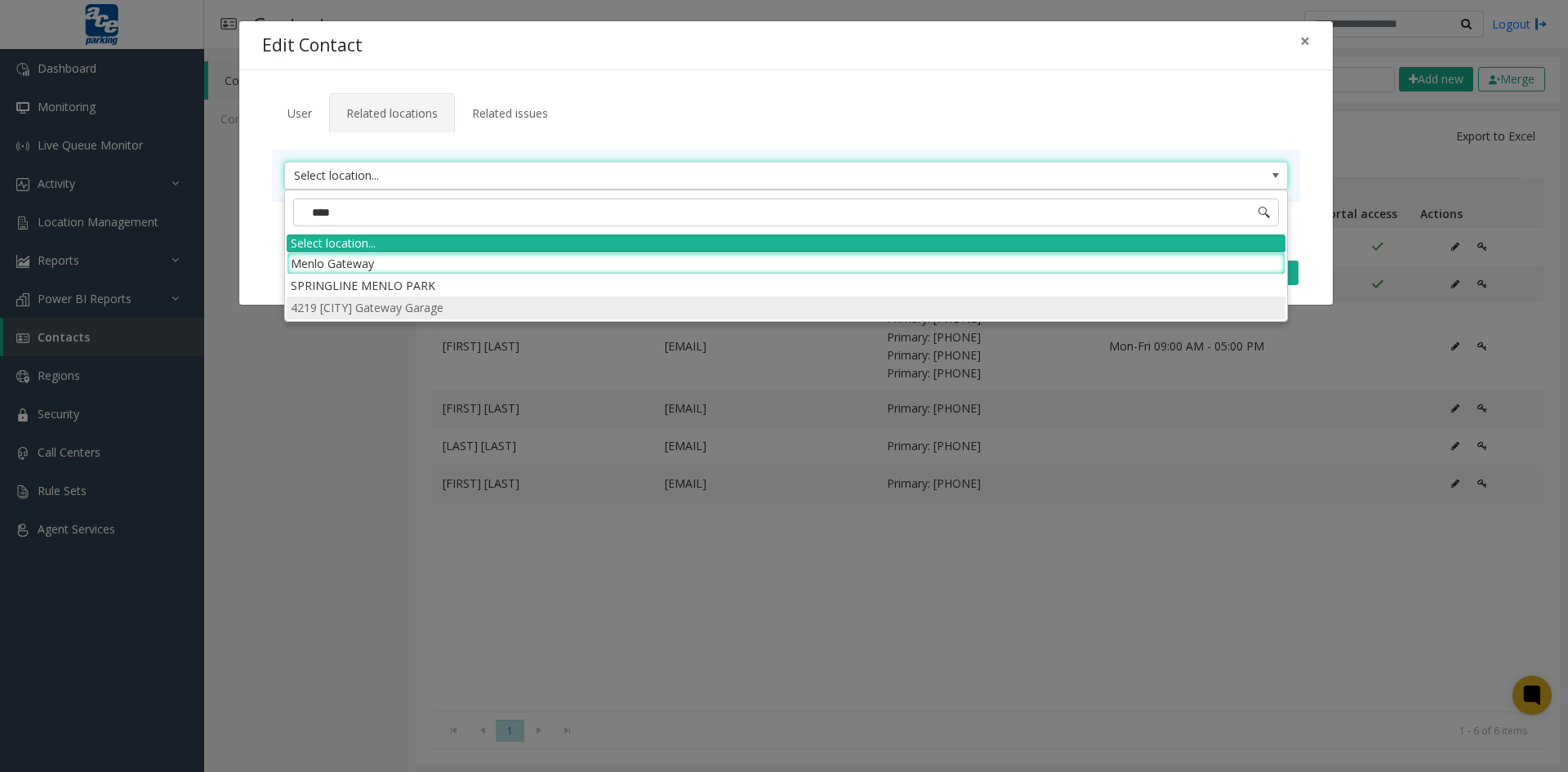 click on "4219 [CITY] Gateway Garage" at bounding box center (786, 307) 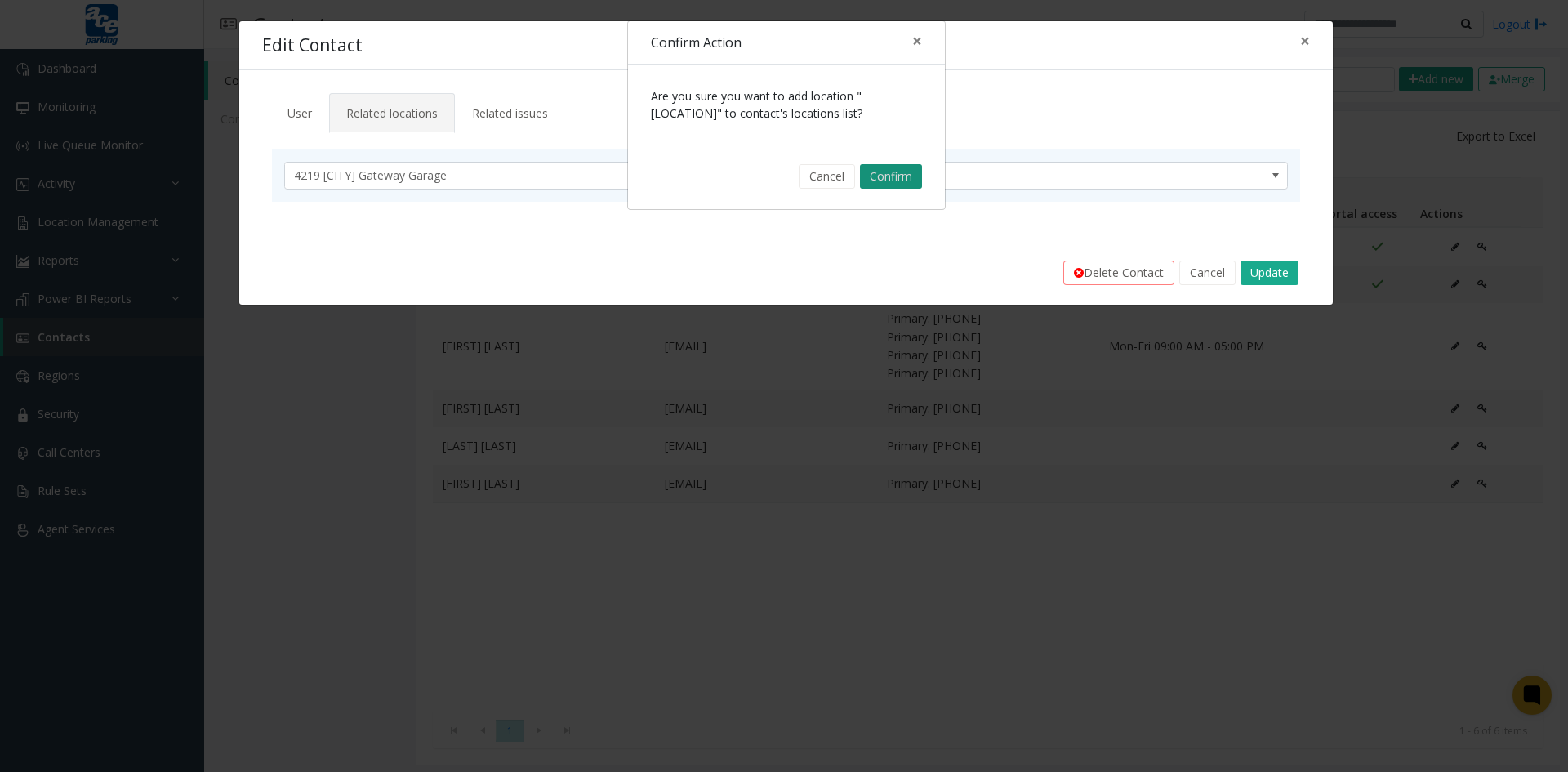 click on "Confirm" 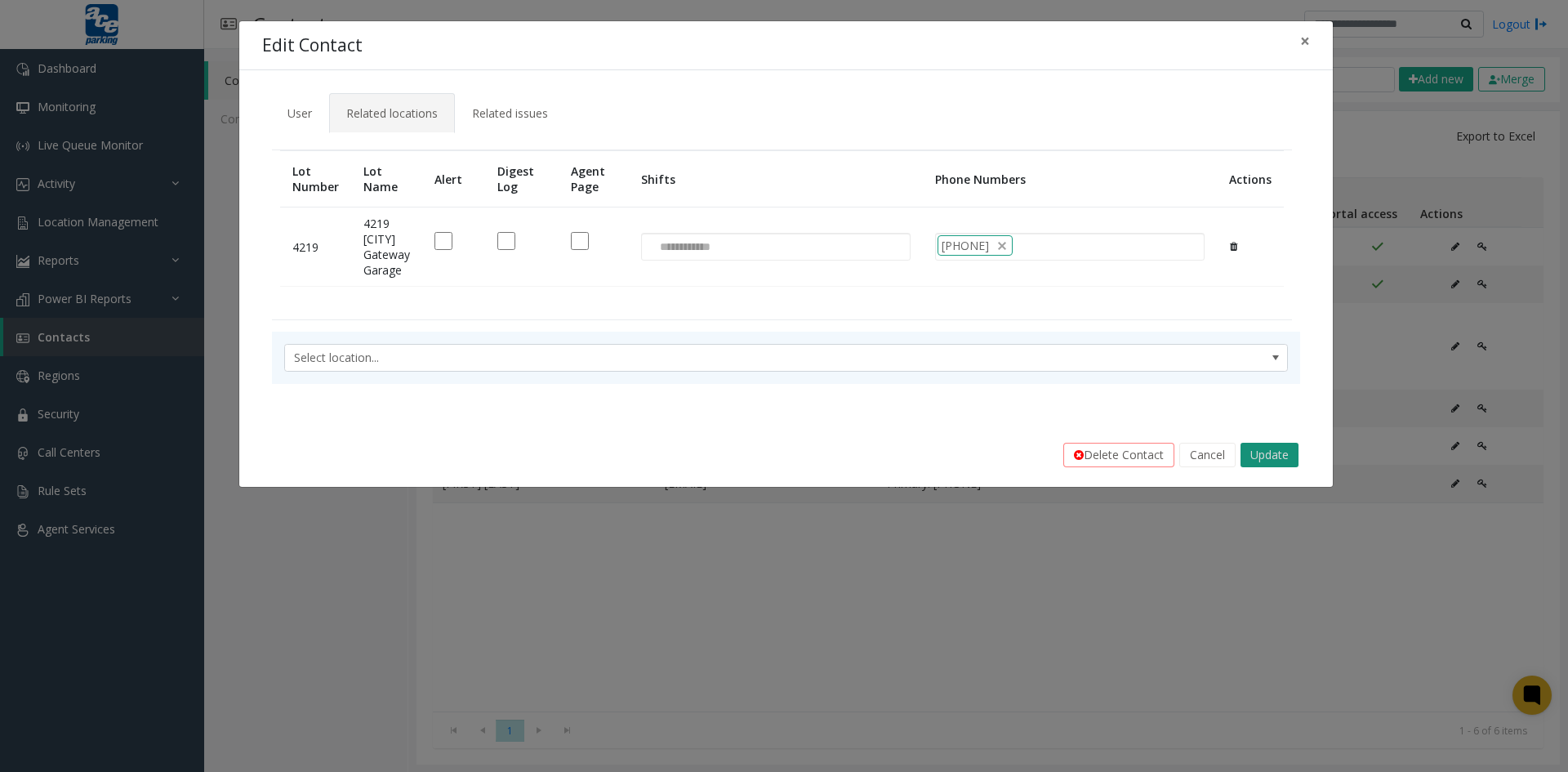 click on "Update" 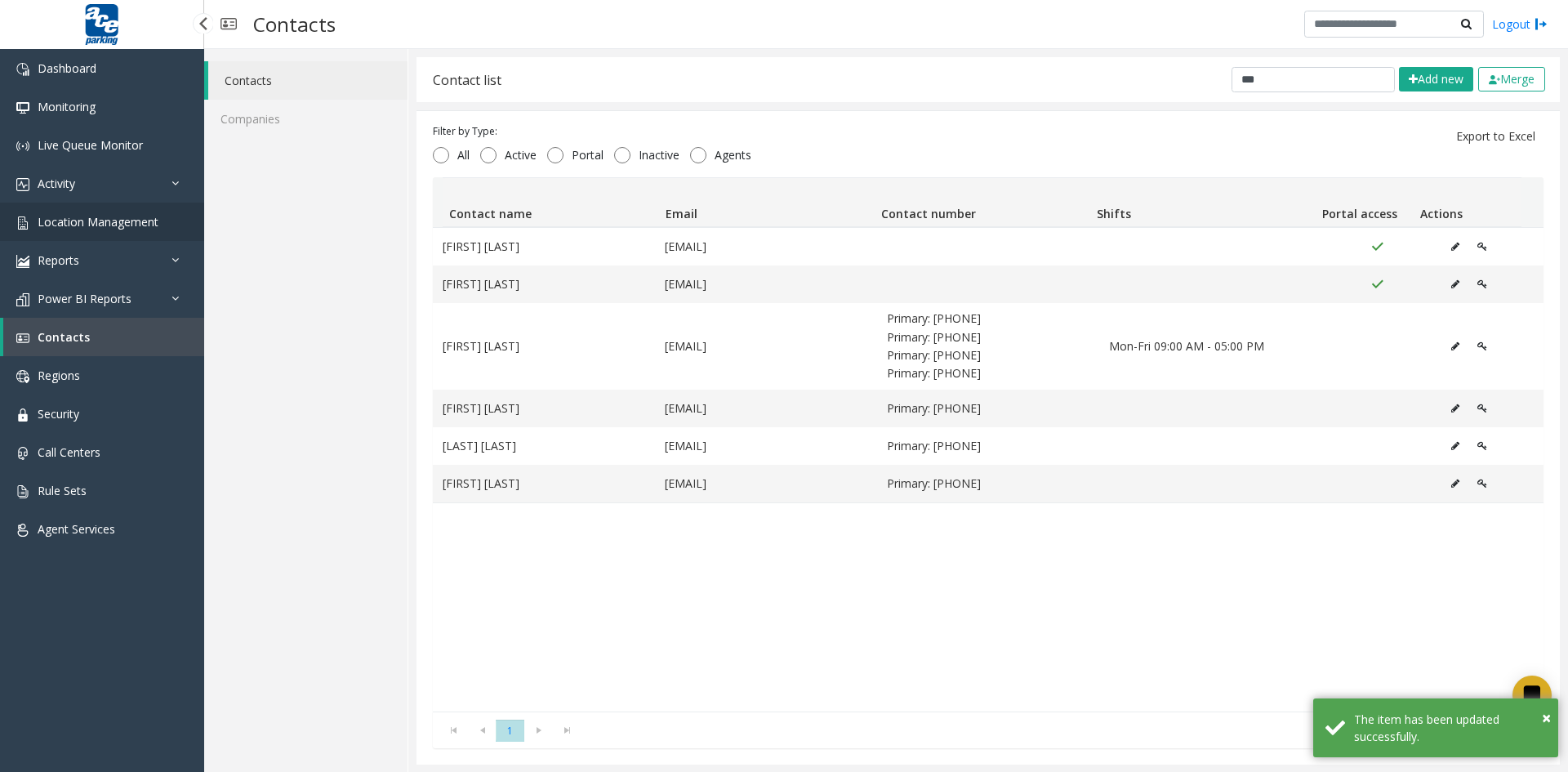 click on "Location Management" at bounding box center (98, 221) 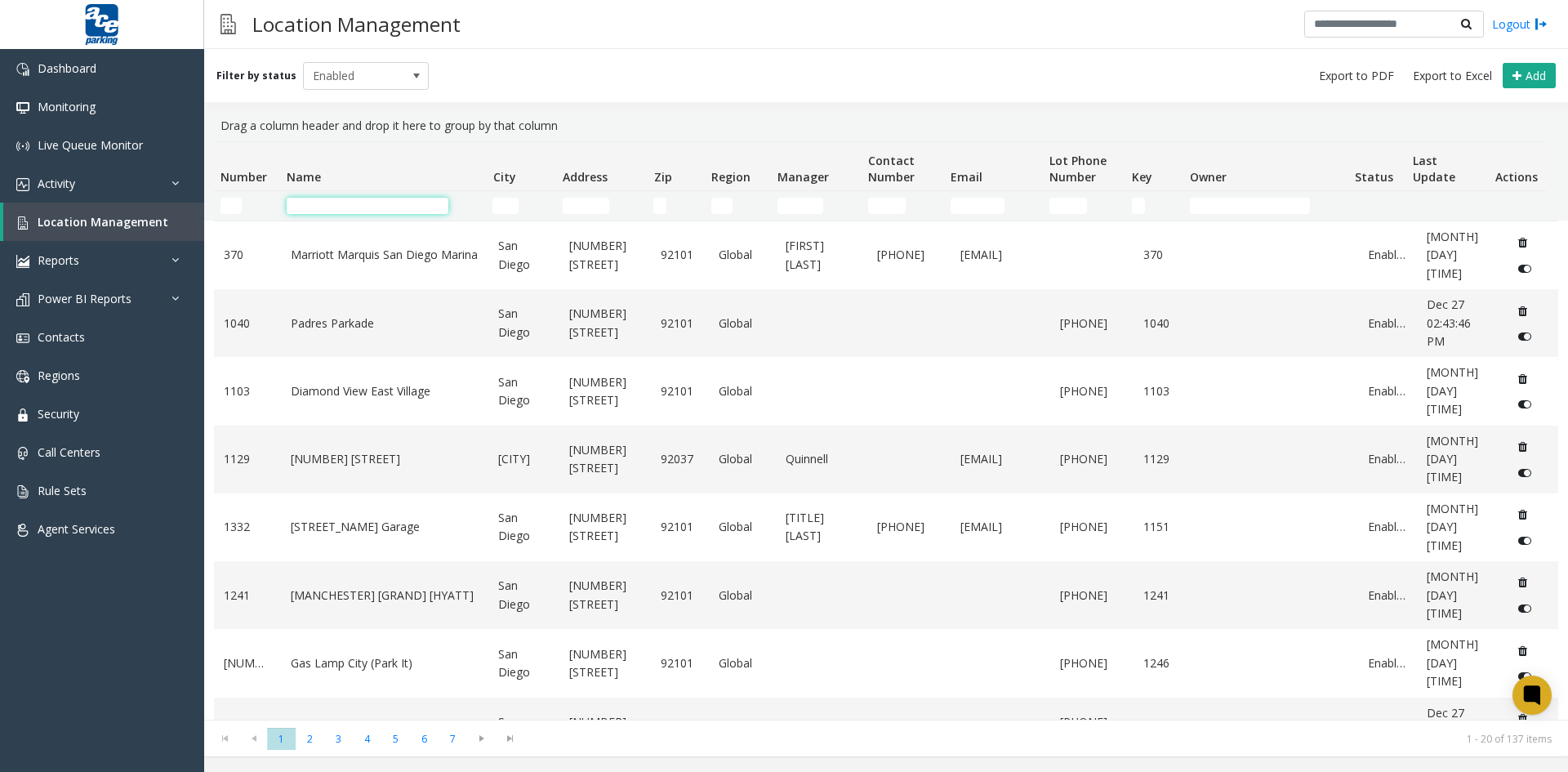 click 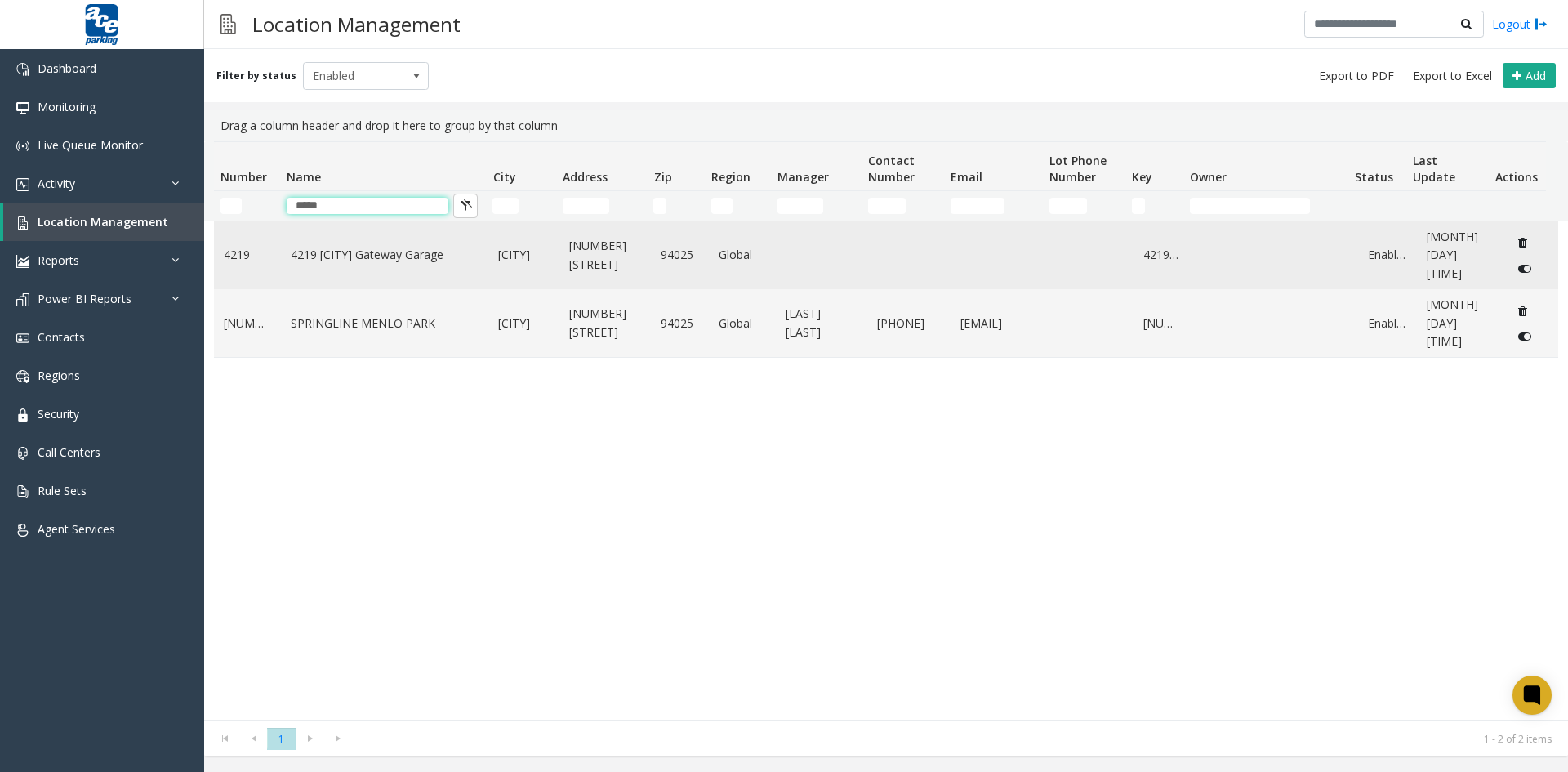 type on "*****" 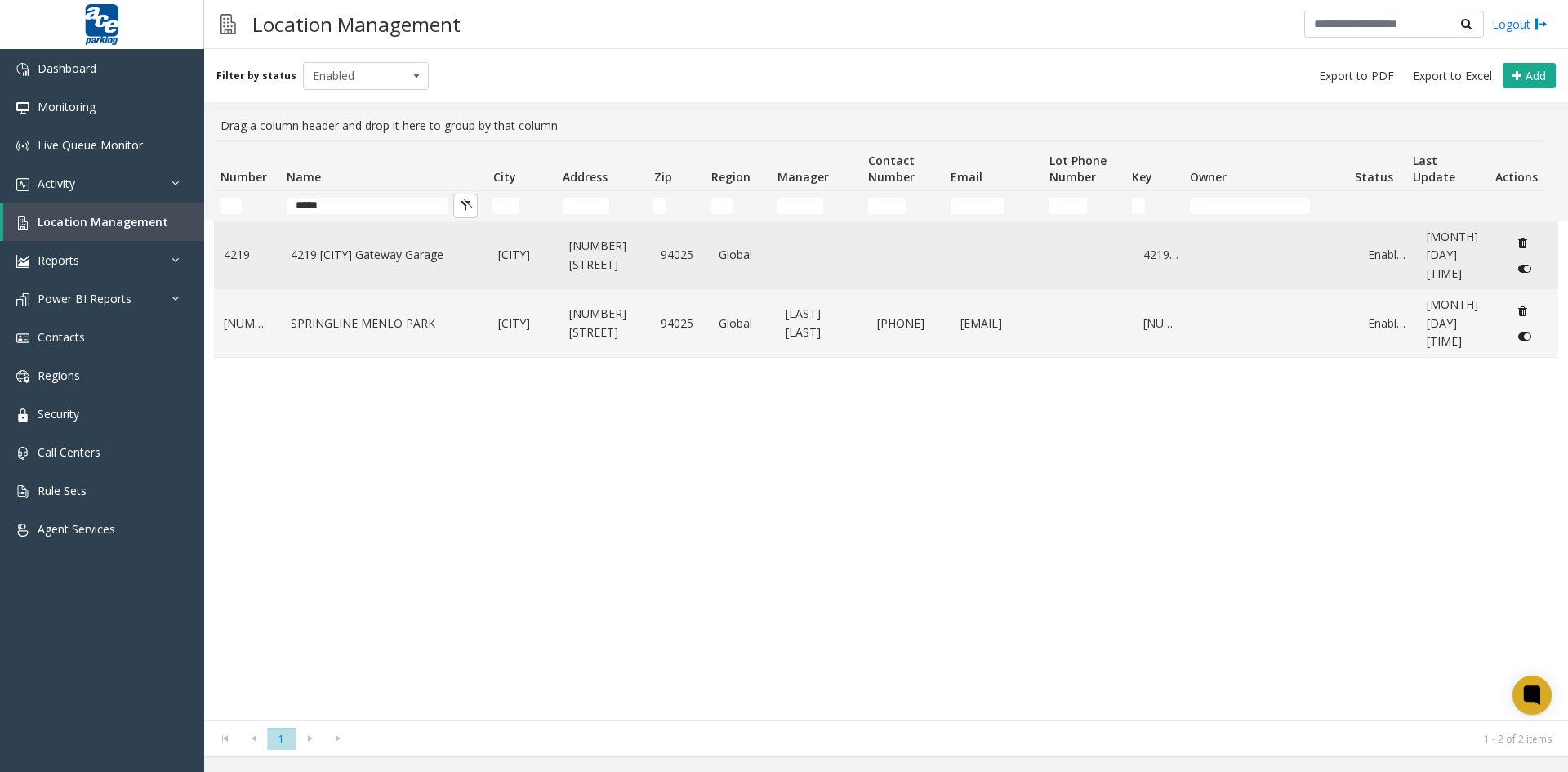 click on "4219 [CITY] Gateway Garage" 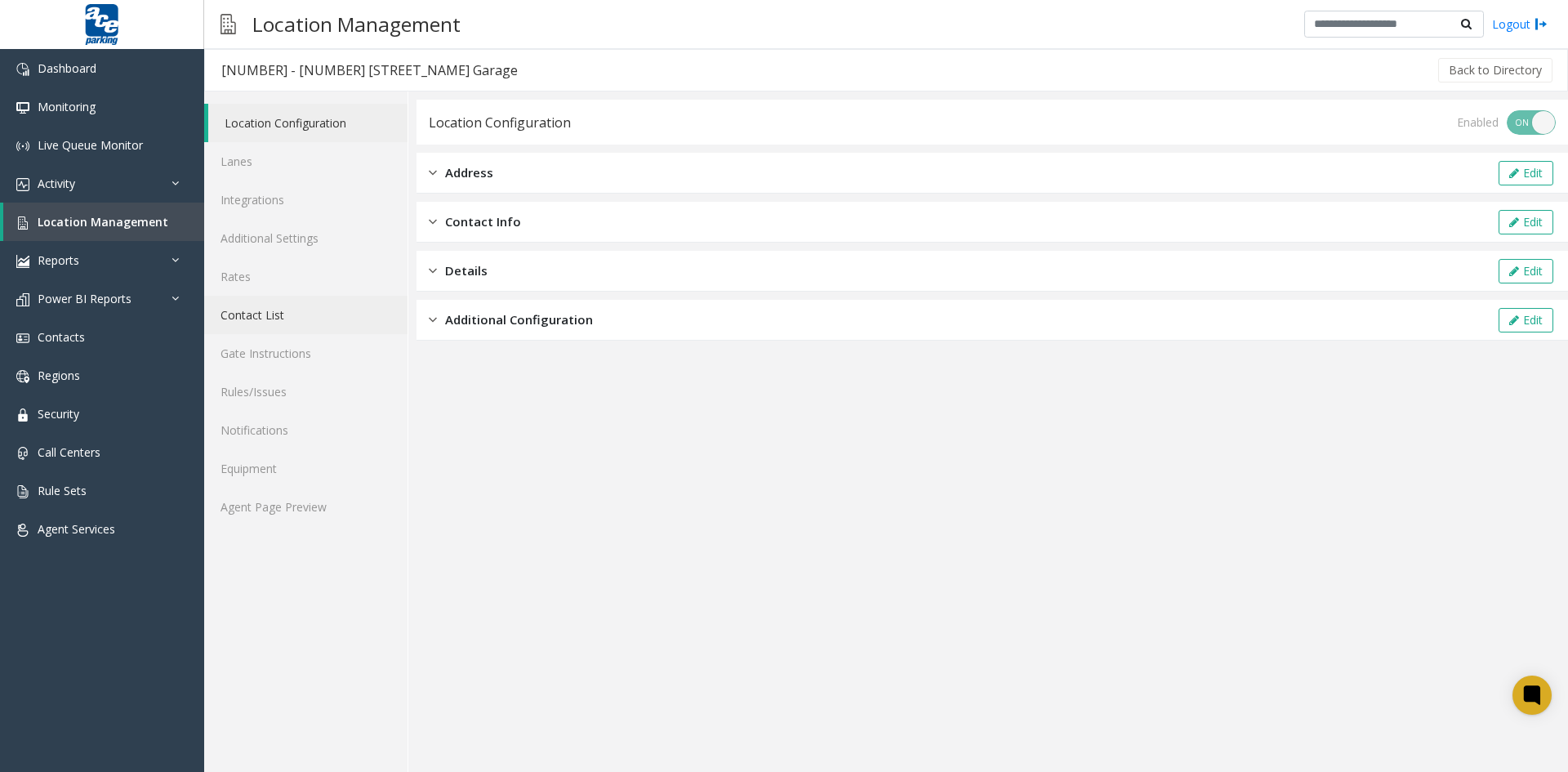 click on "Contact List" 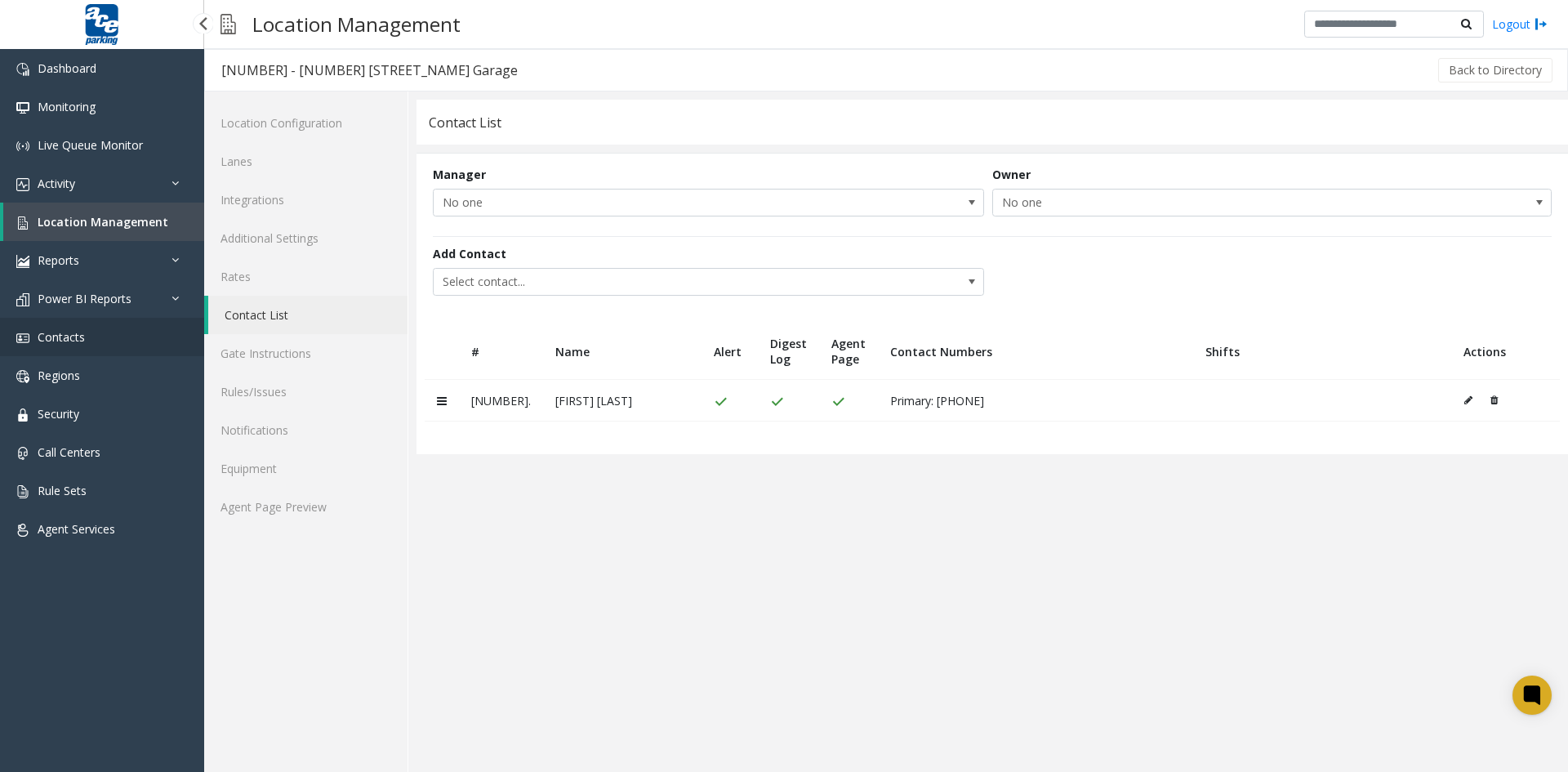 click on "Contacts" at bounding box center (102, 337) 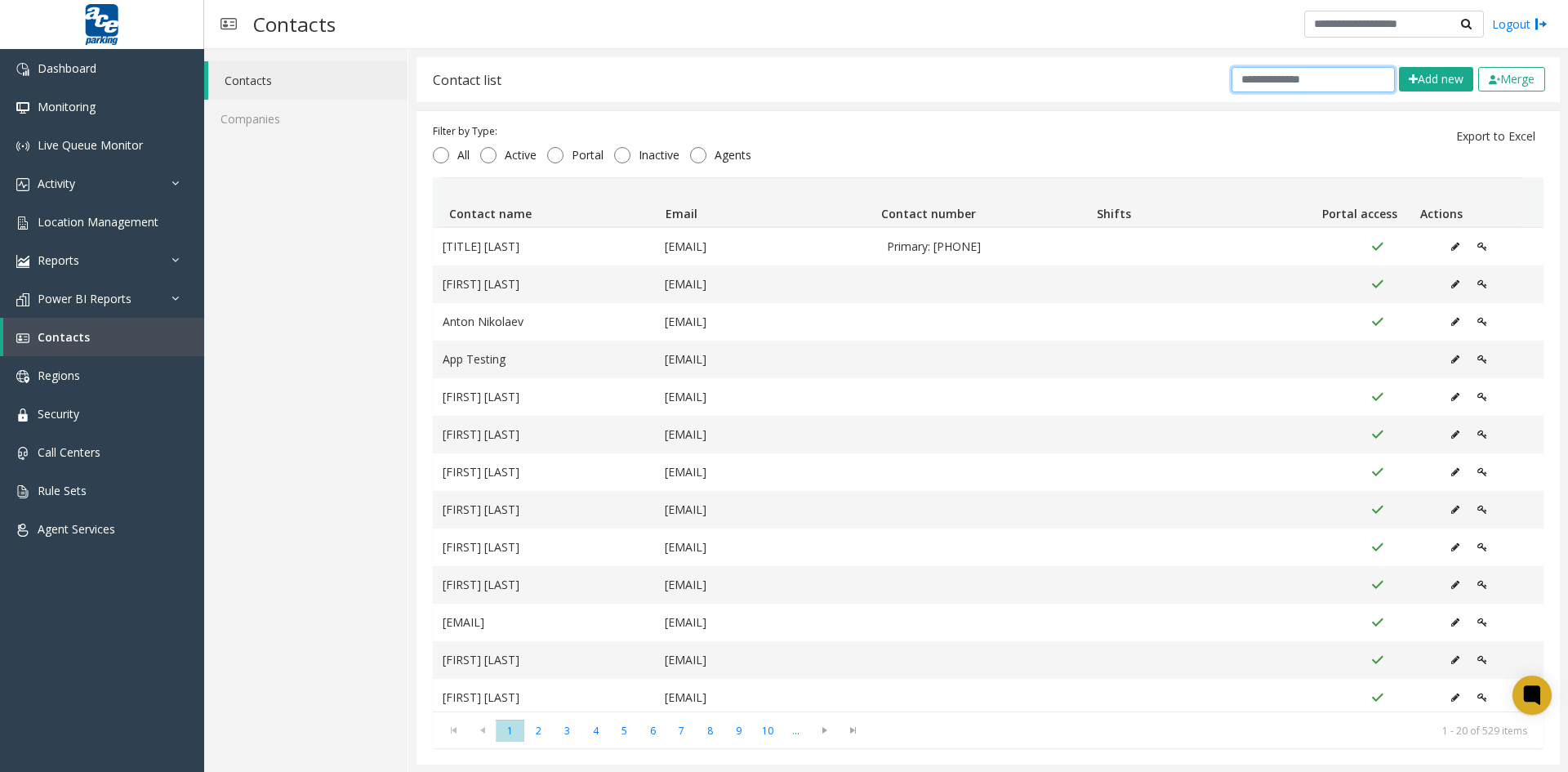 click 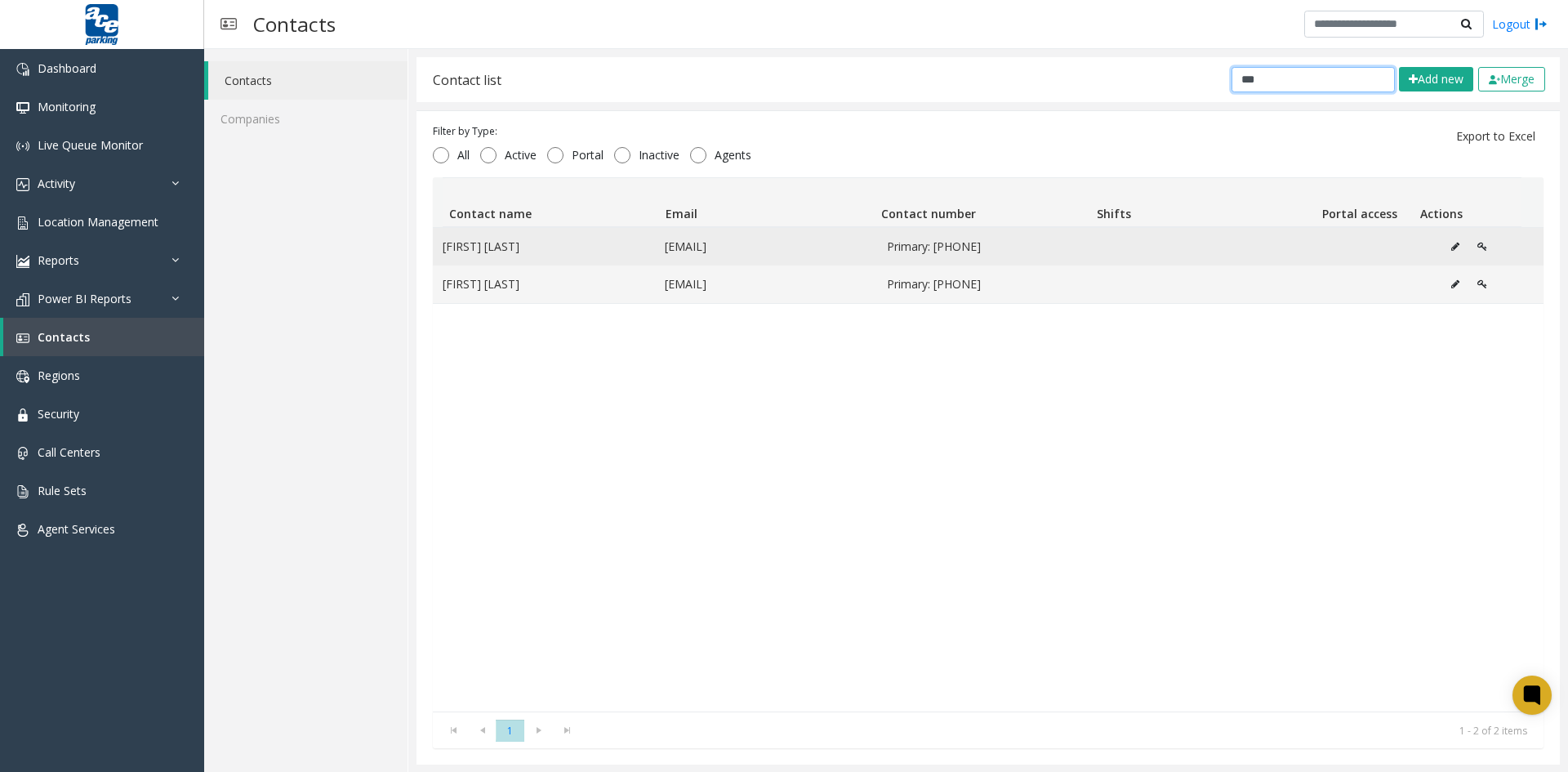 type on "***" 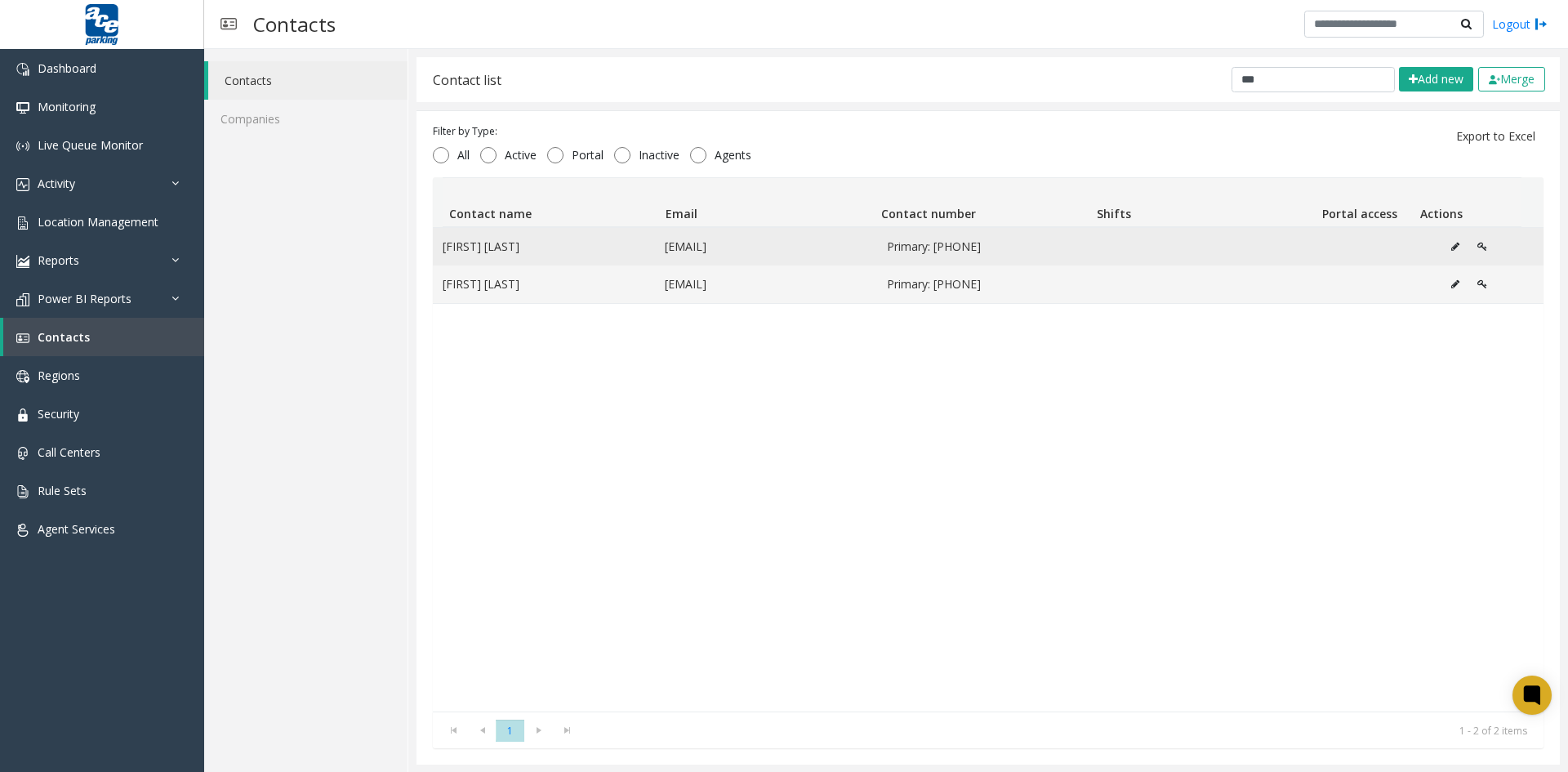 click 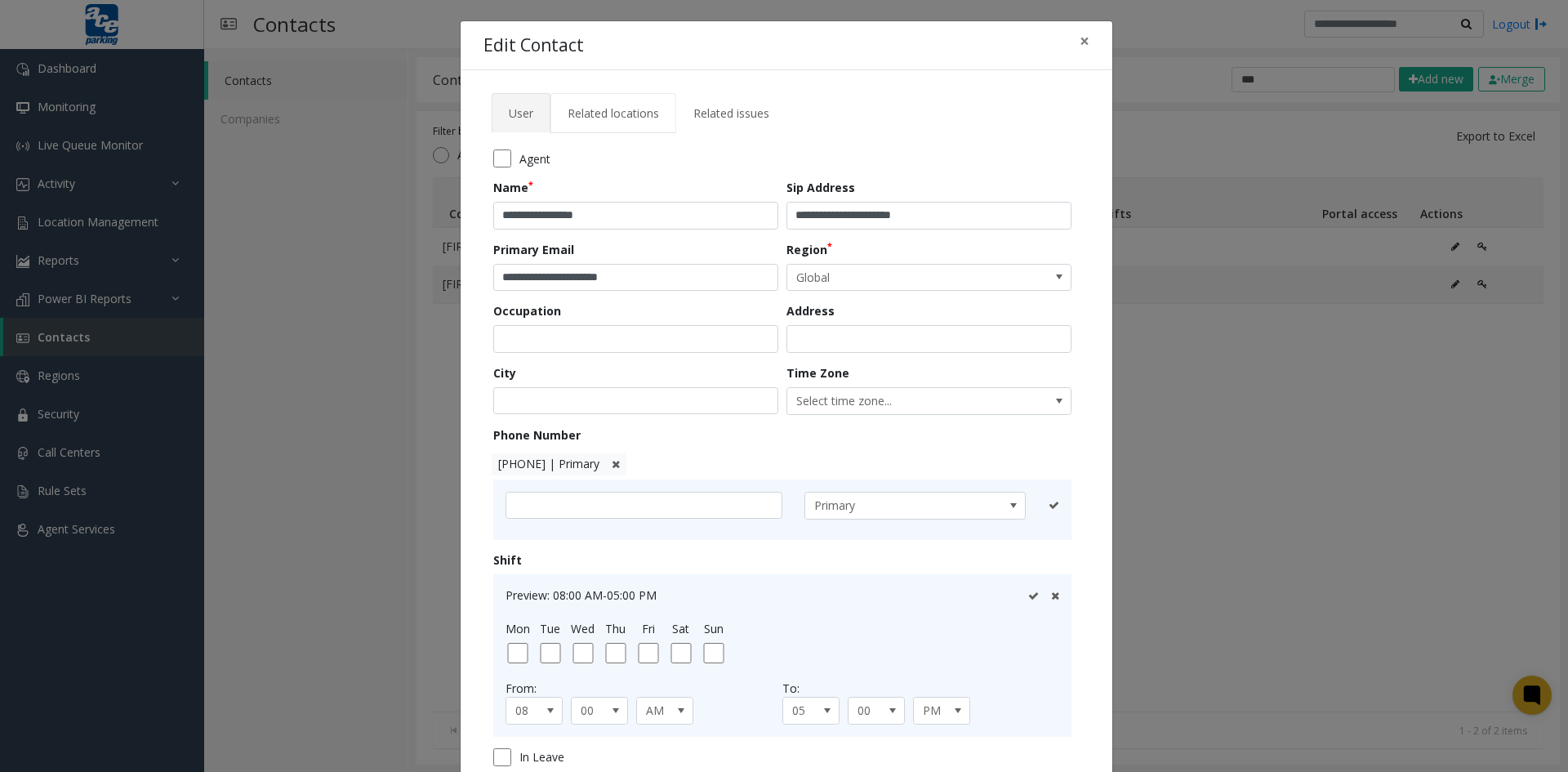 click on "Related locations" 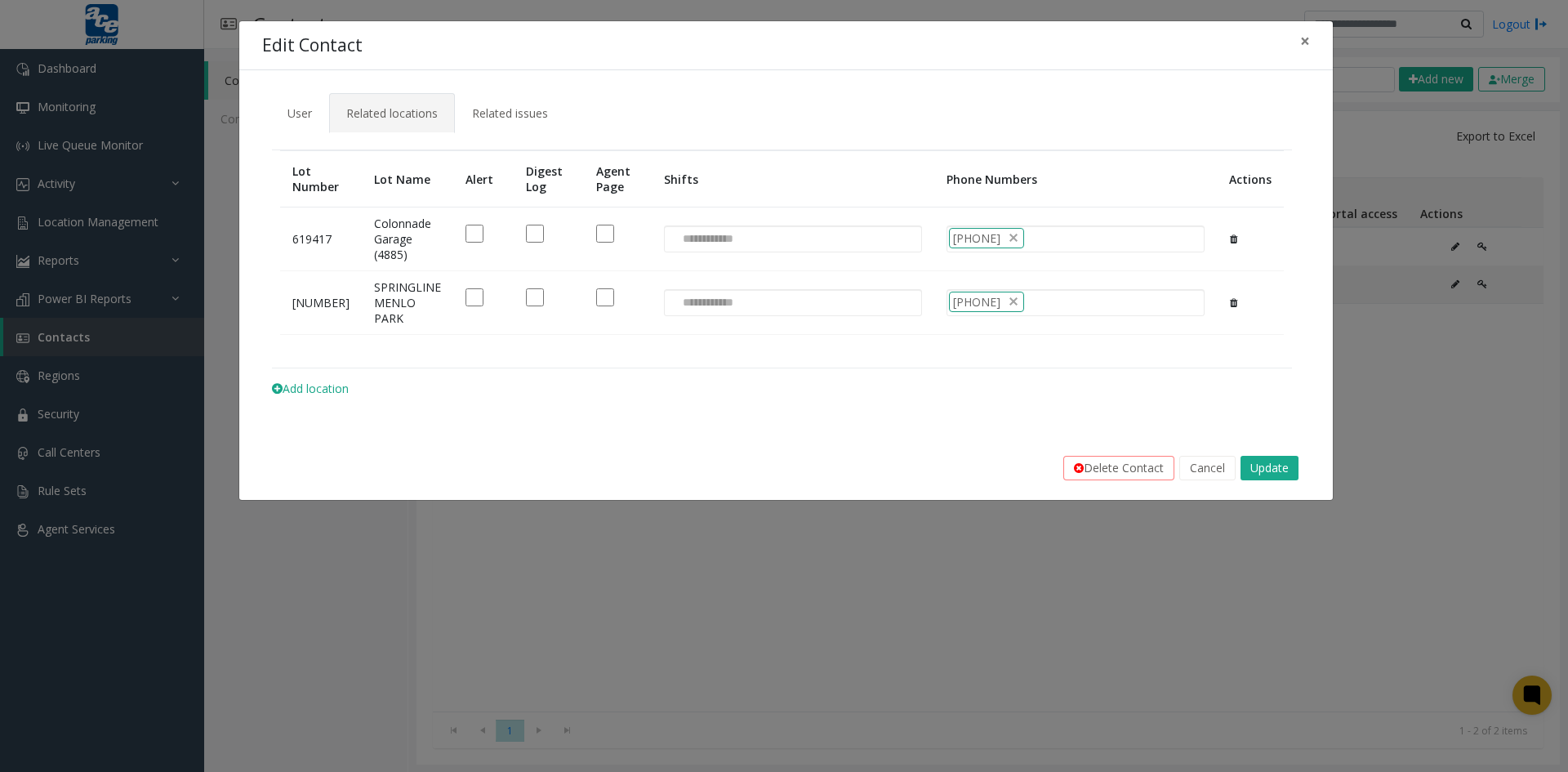 click on "Add location" 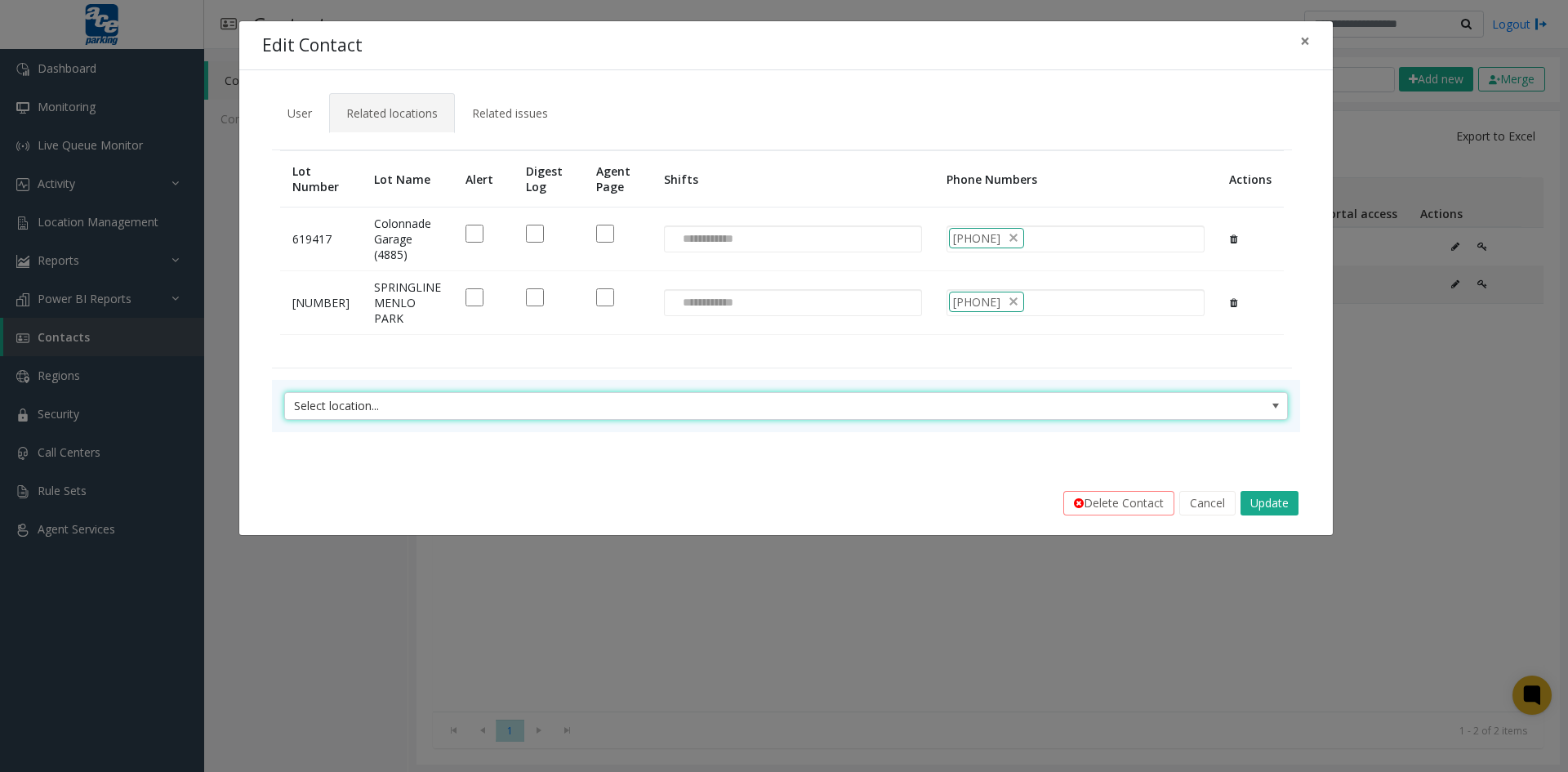 click on "Select location..." at bounding box center (685, 406) 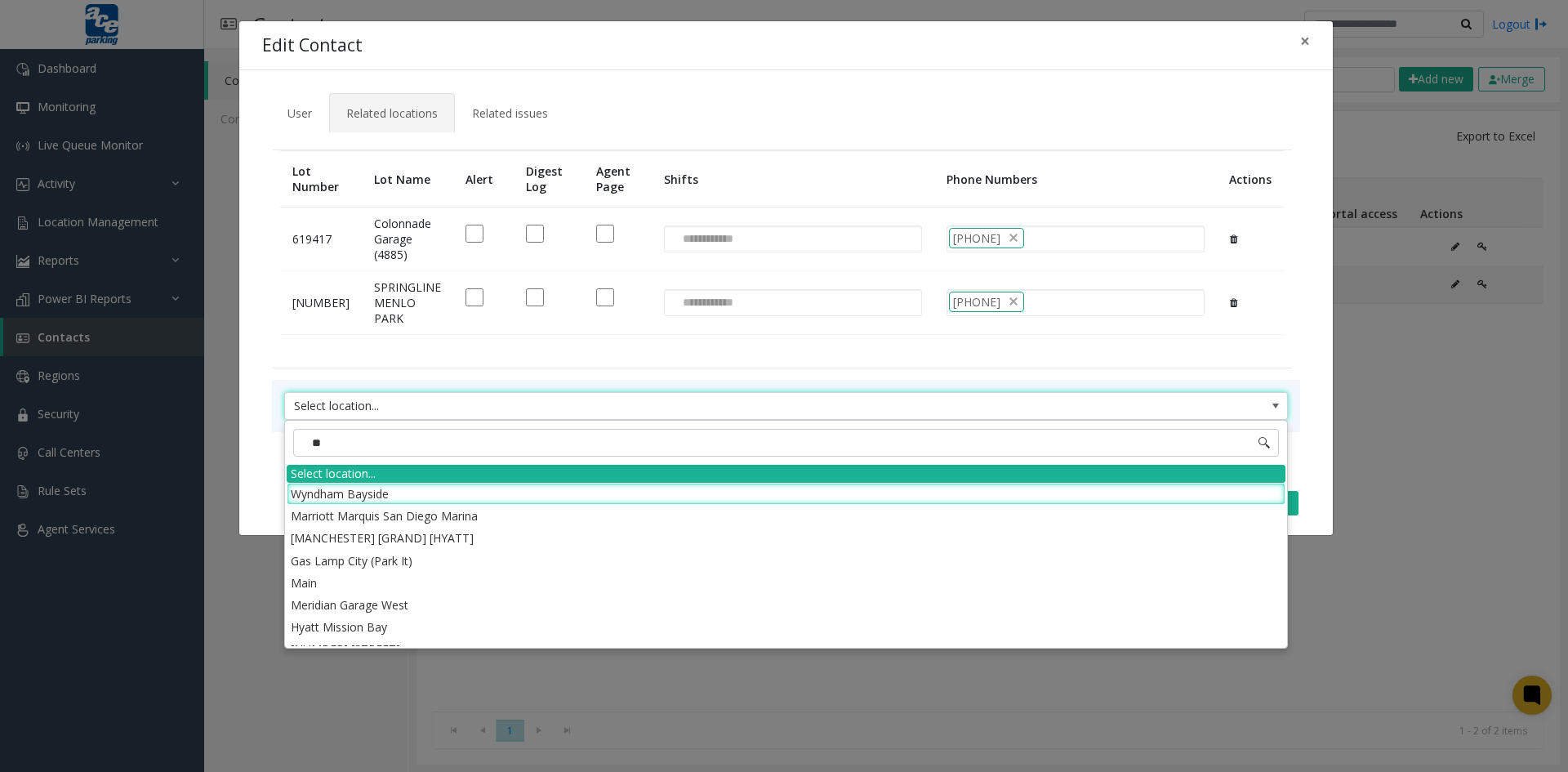 type on "***" 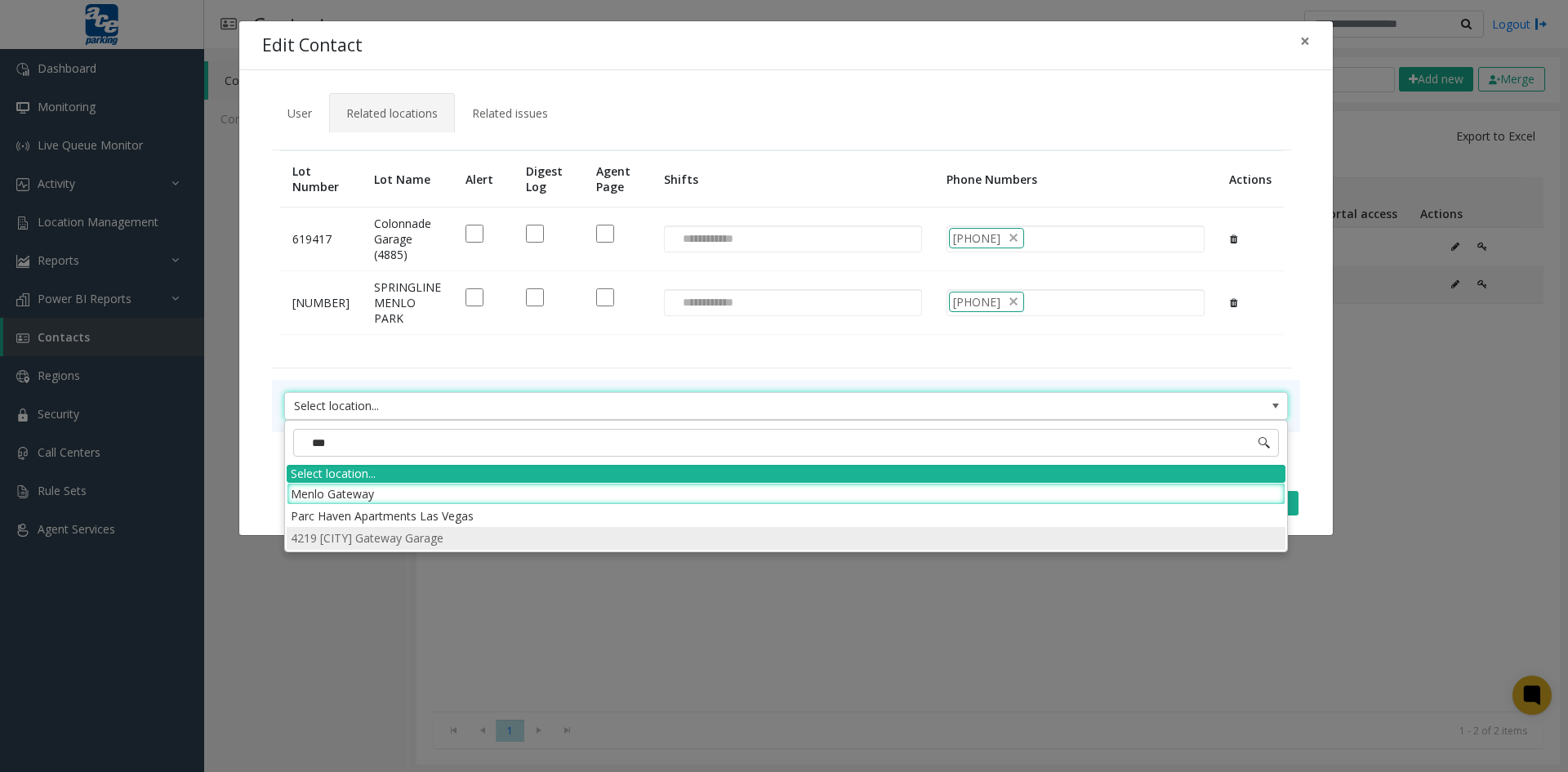 click on "4219 [CITY] Gateway Garage" at bounding box center [786, 538] 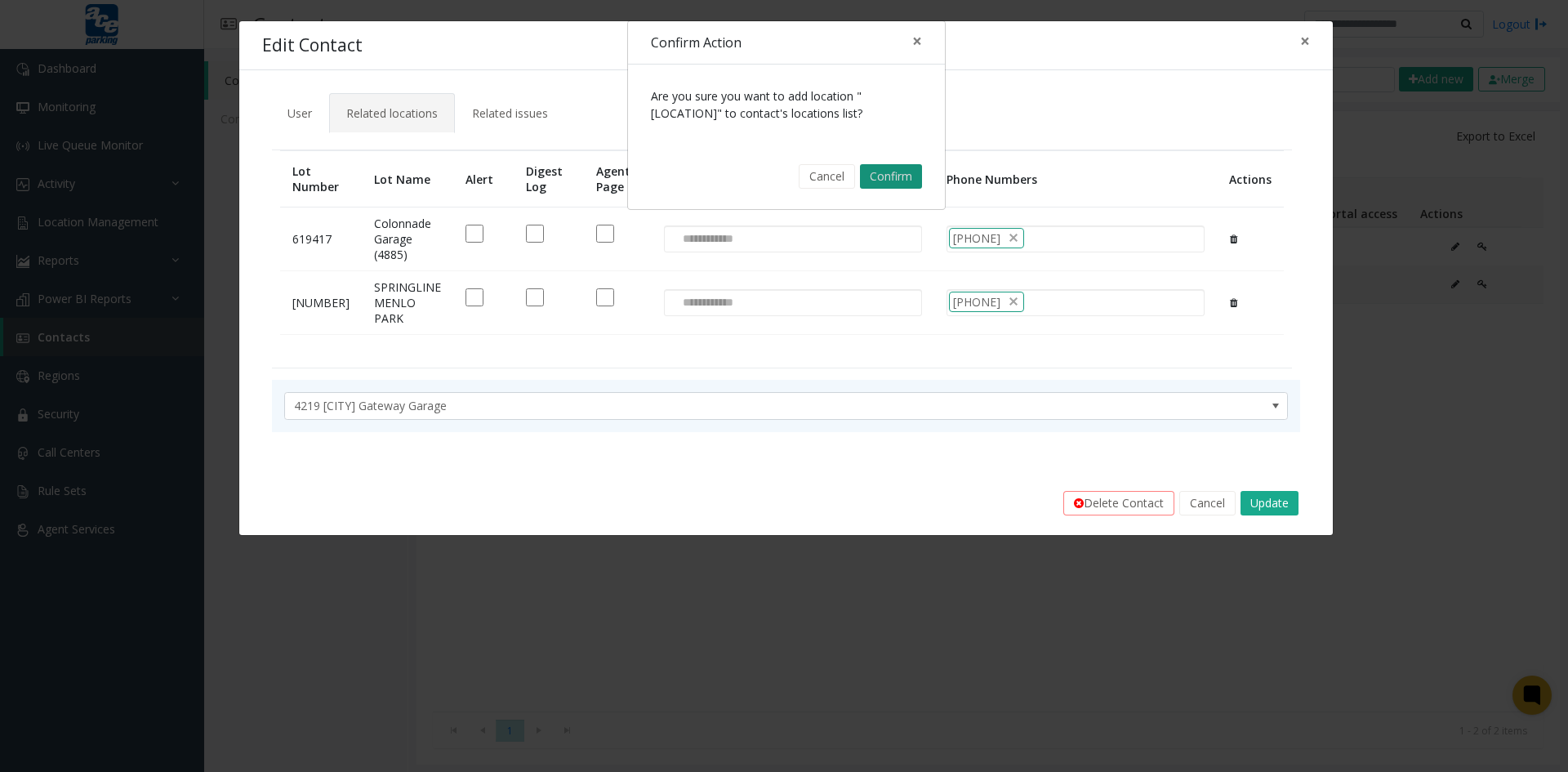 click on "Confirm" 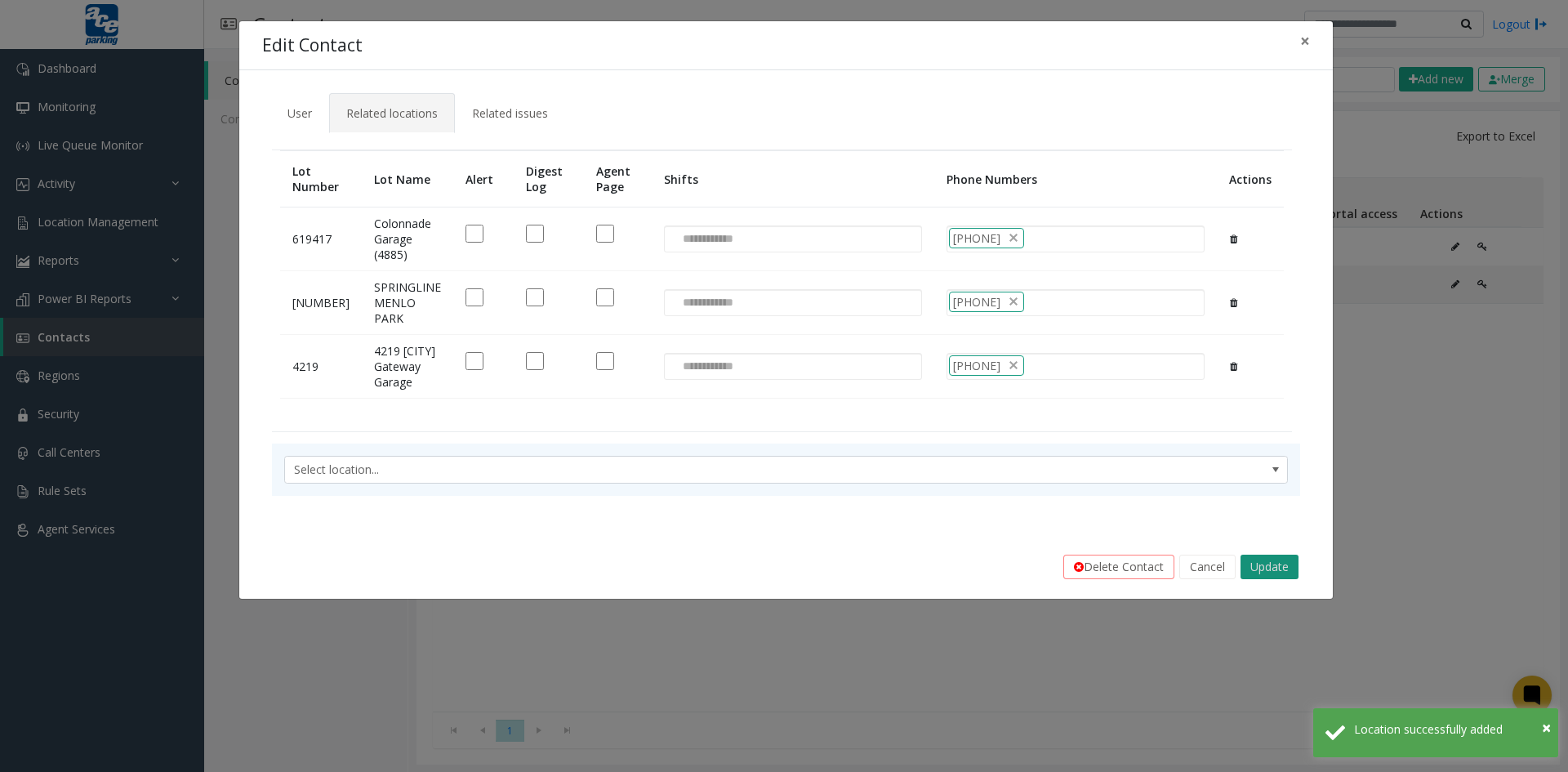 click on "Update" 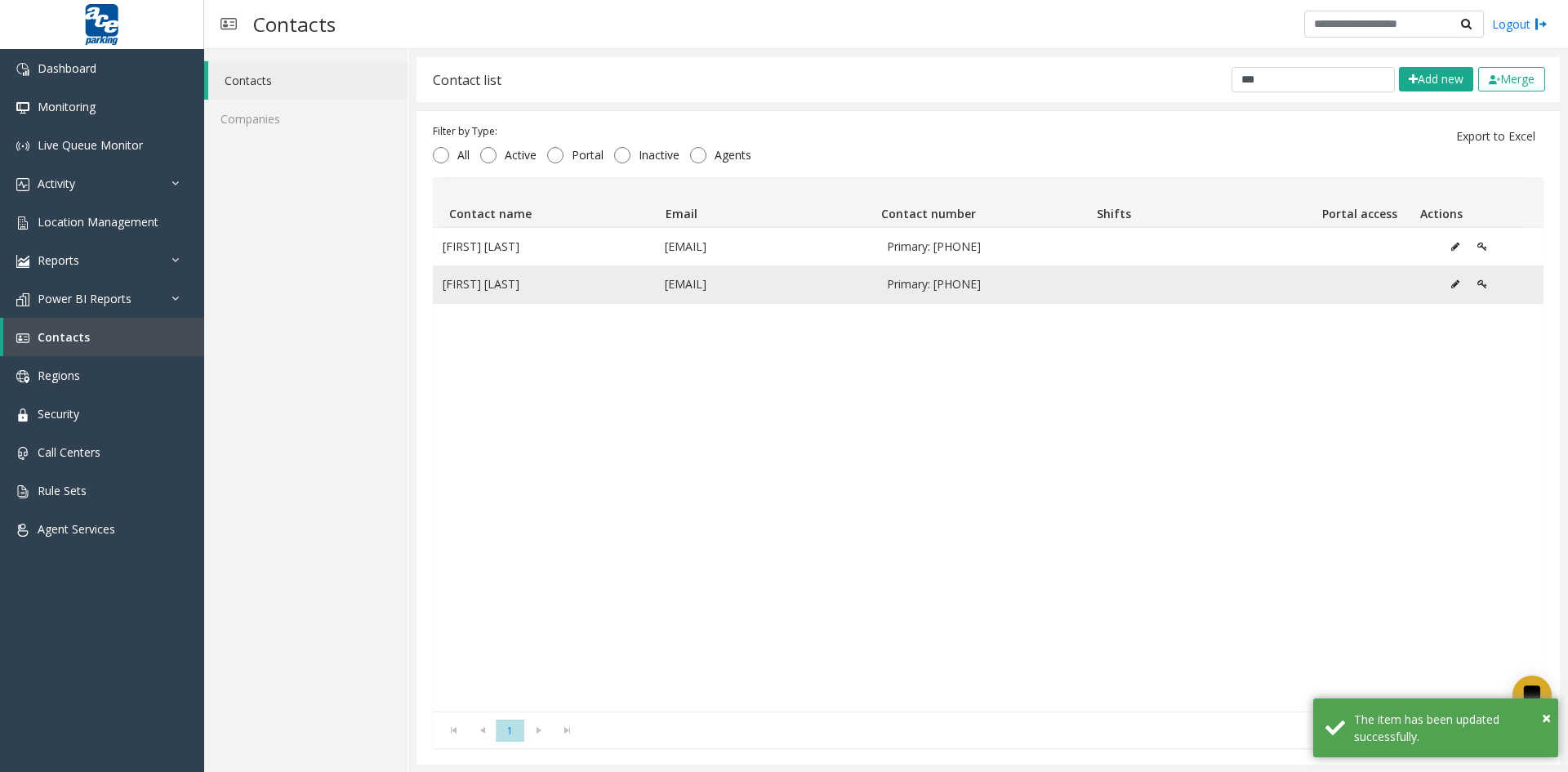 click 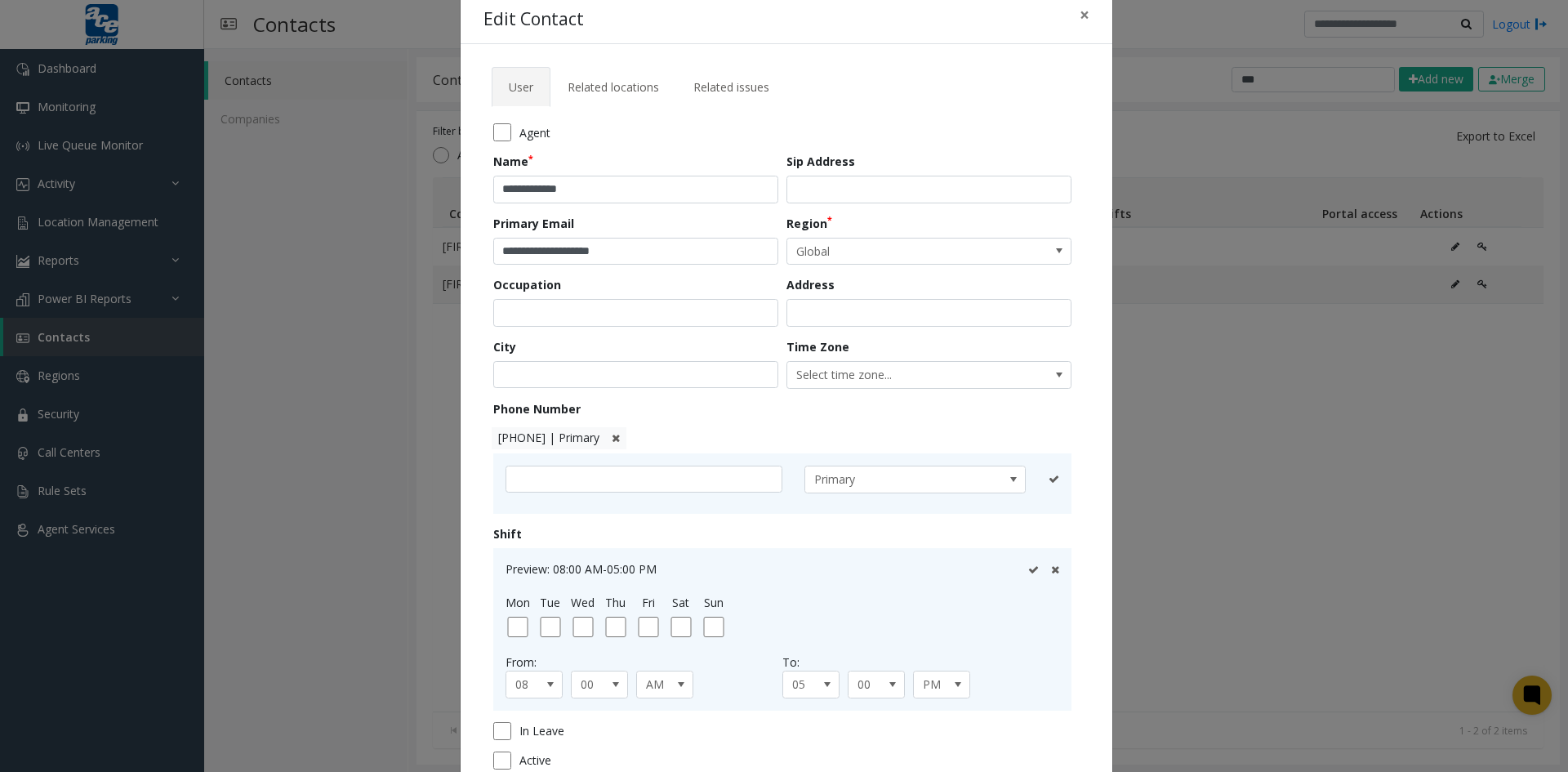 scroll, scrollTop: 0, scrollLeft: 0, axis: both 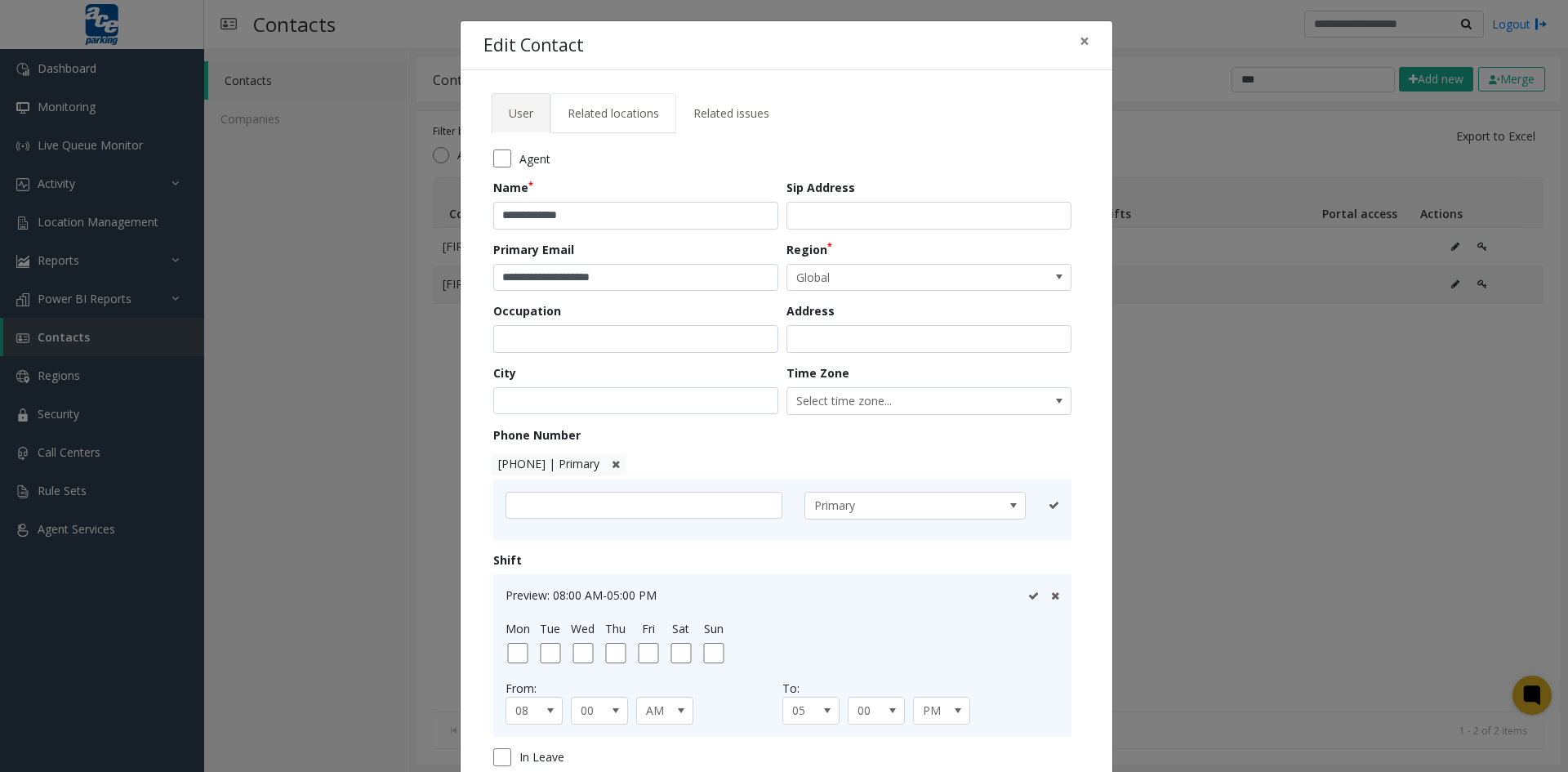 click on "Related locations" 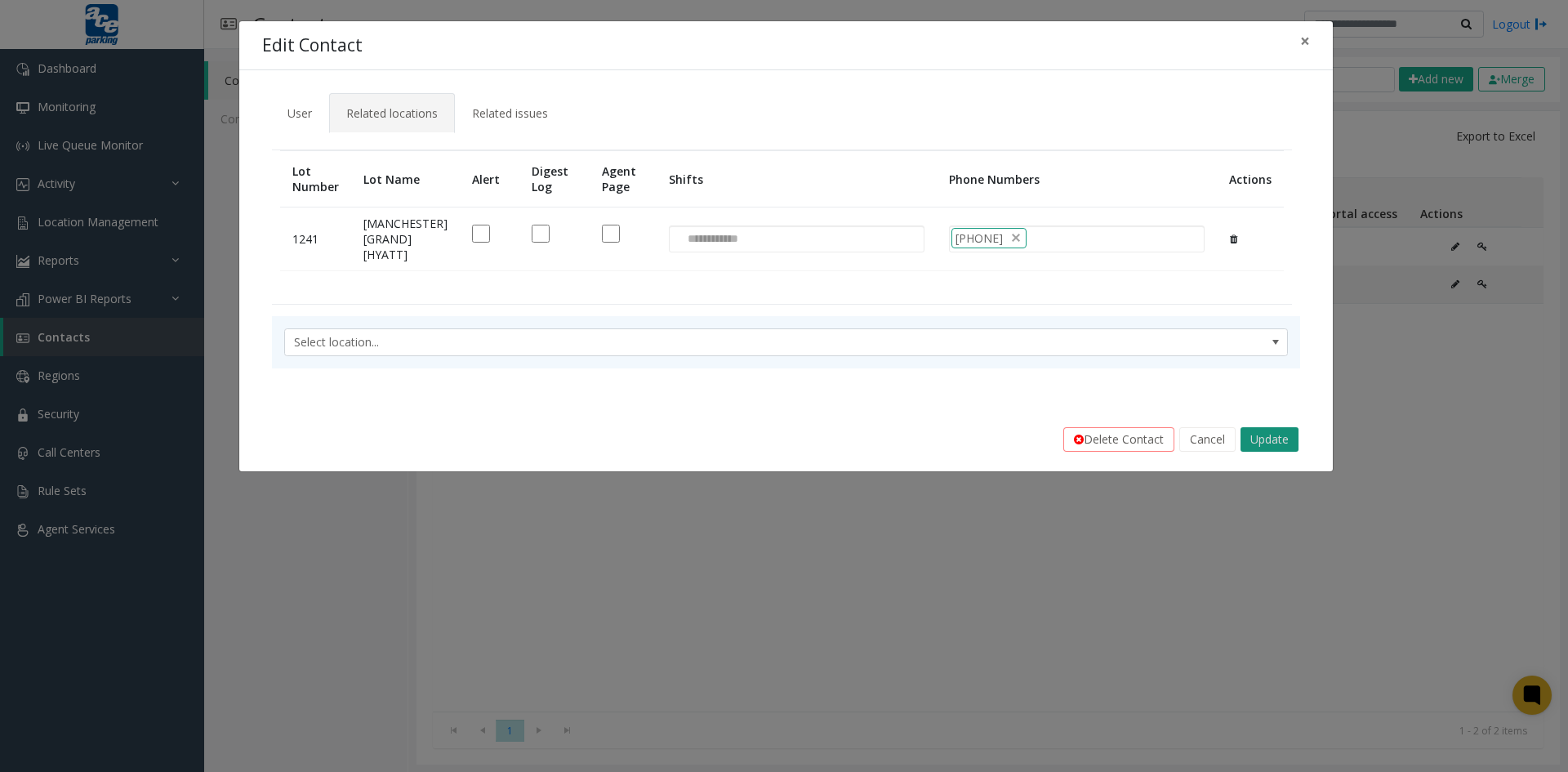 click on "Update" 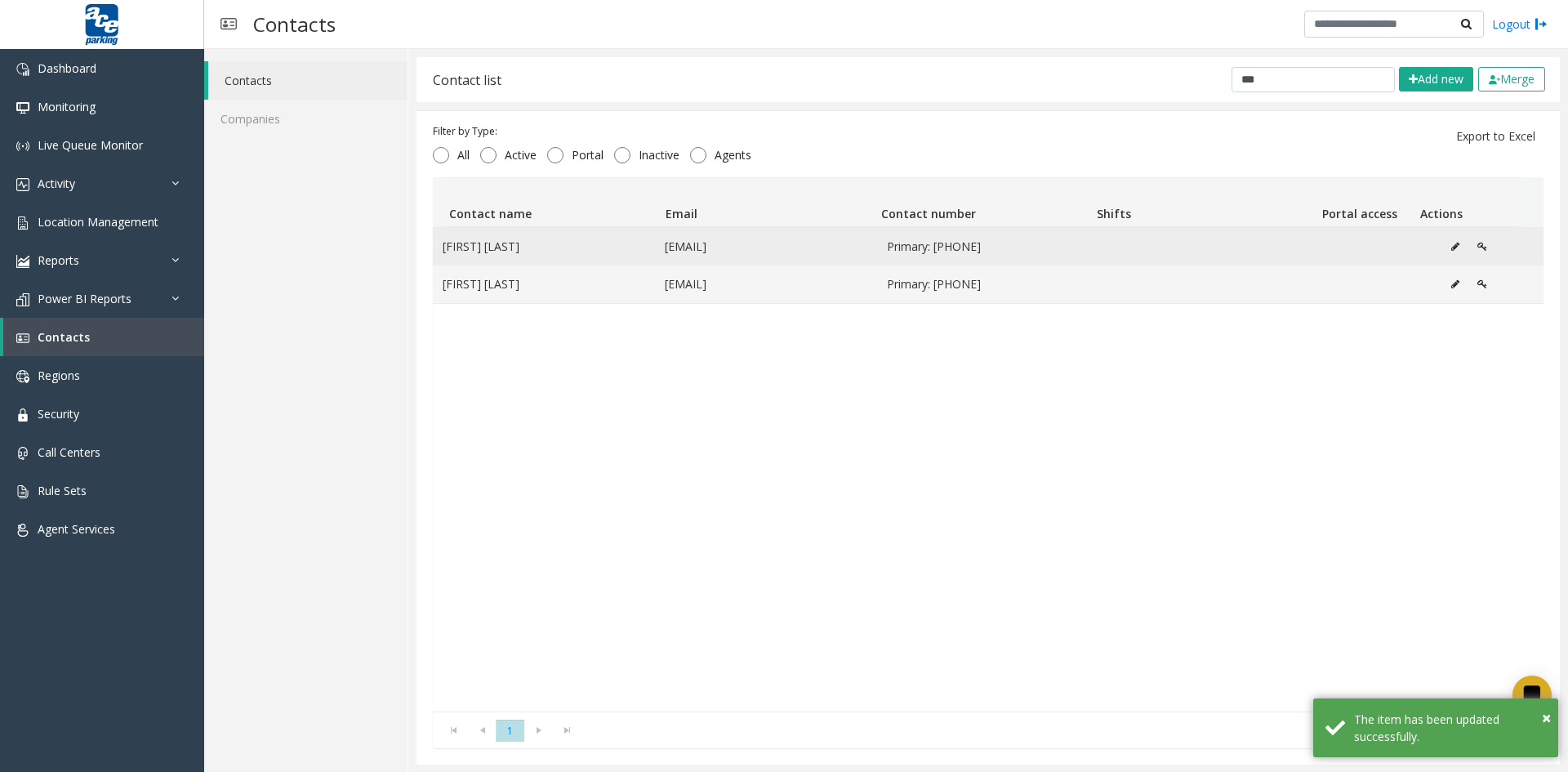 click 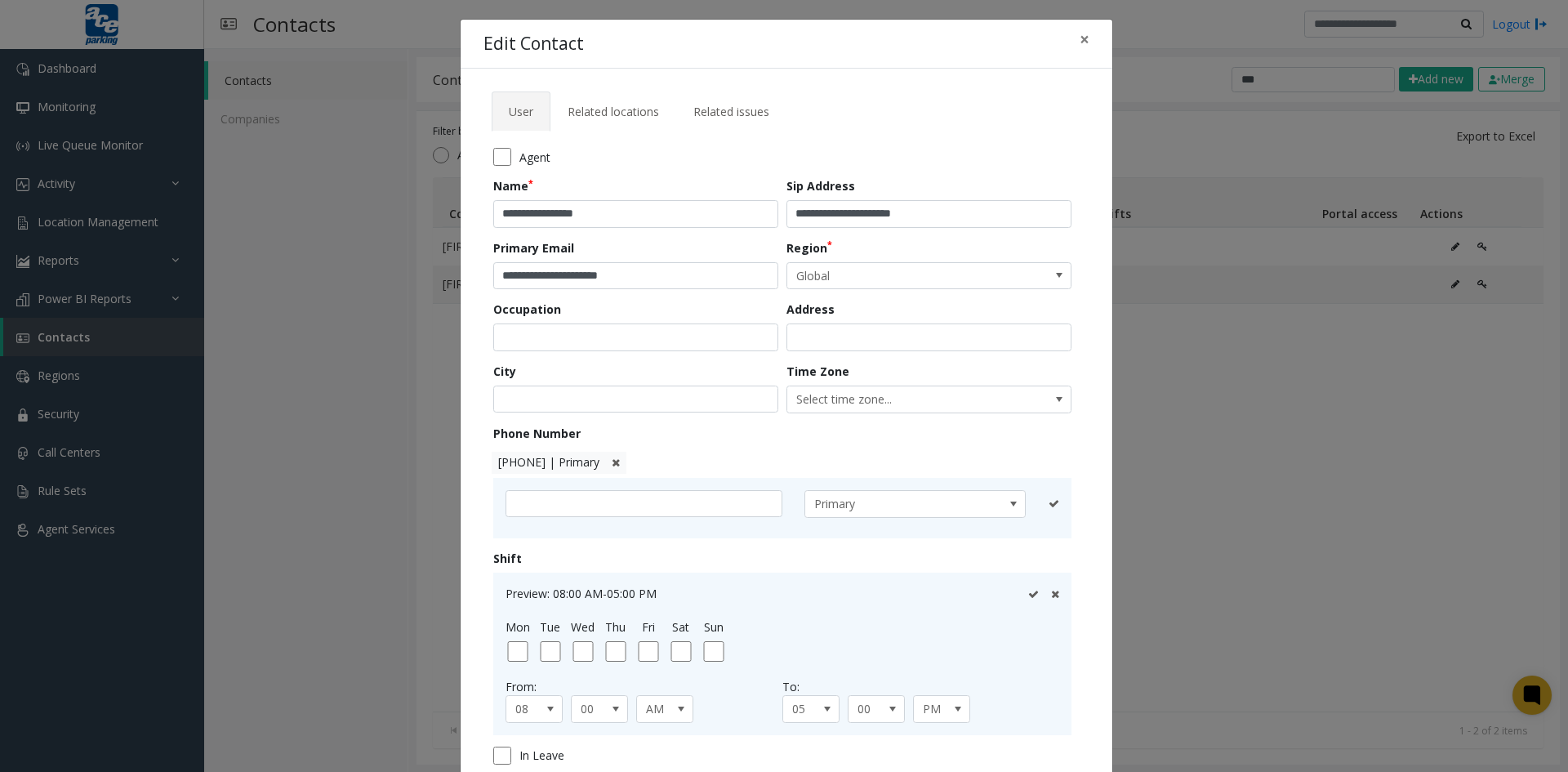 scroll, scrollTop: 0, scrollLeft: 0, axis: both 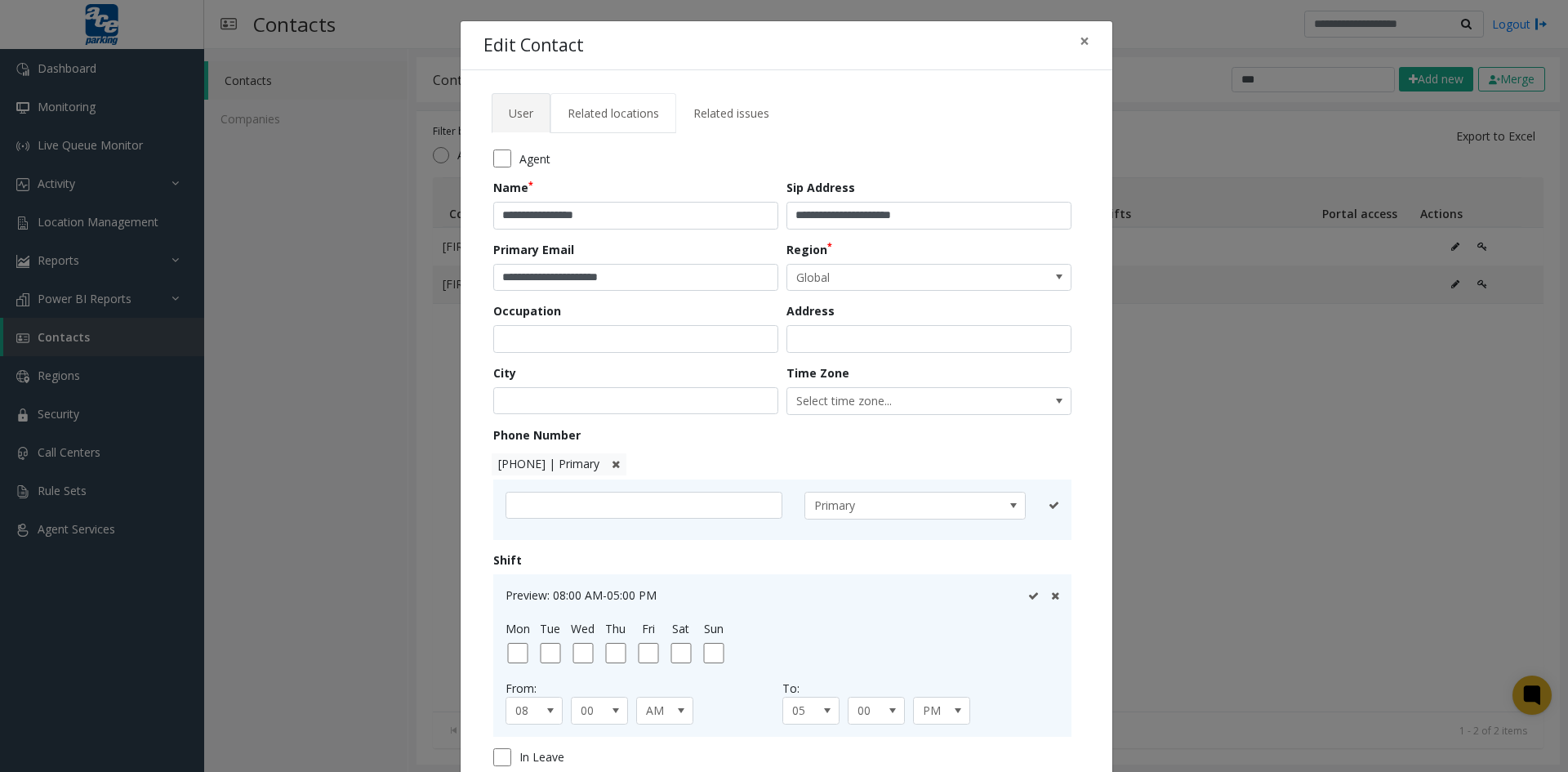 click on "Related locations" 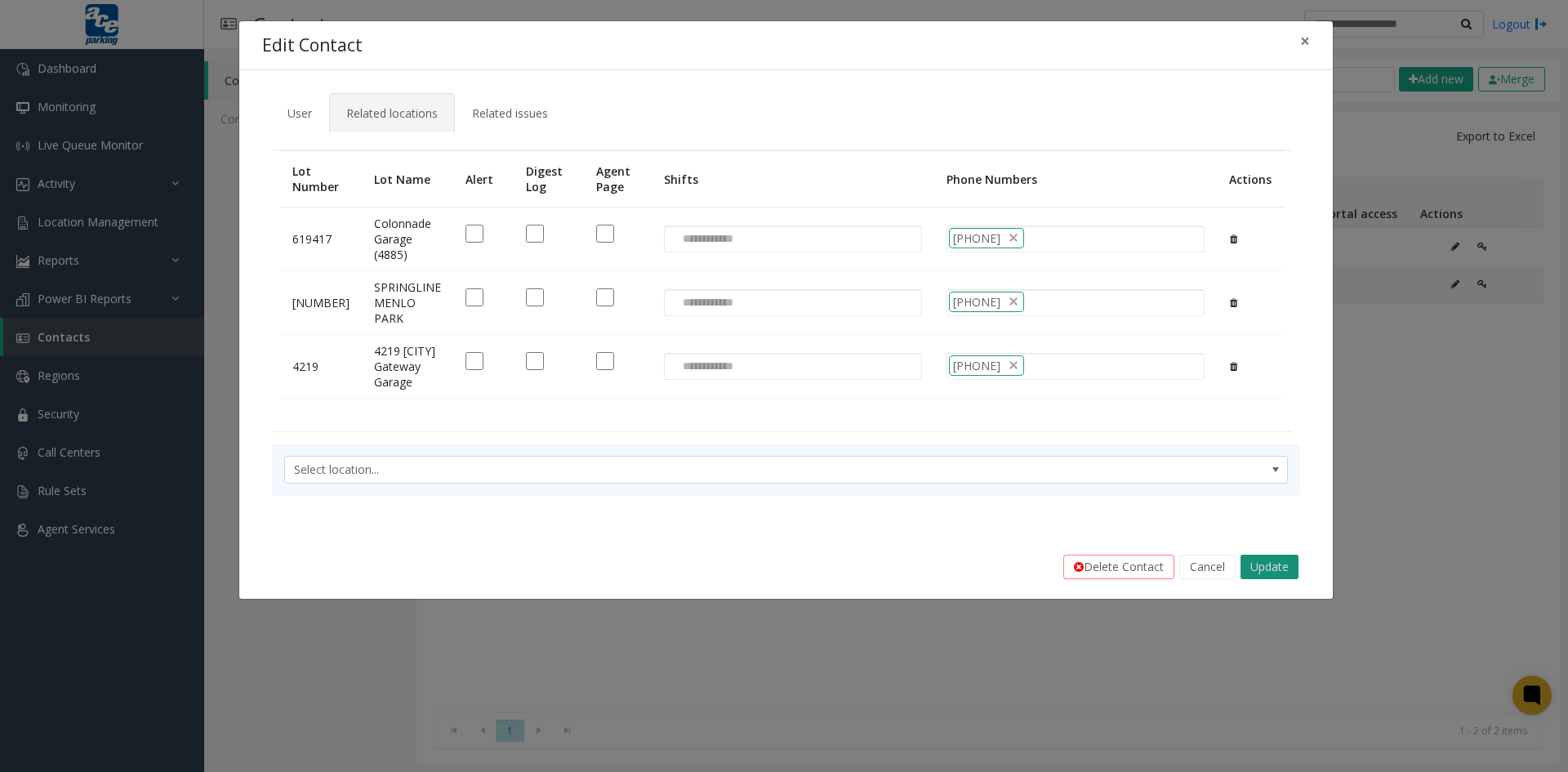 click on "Update" 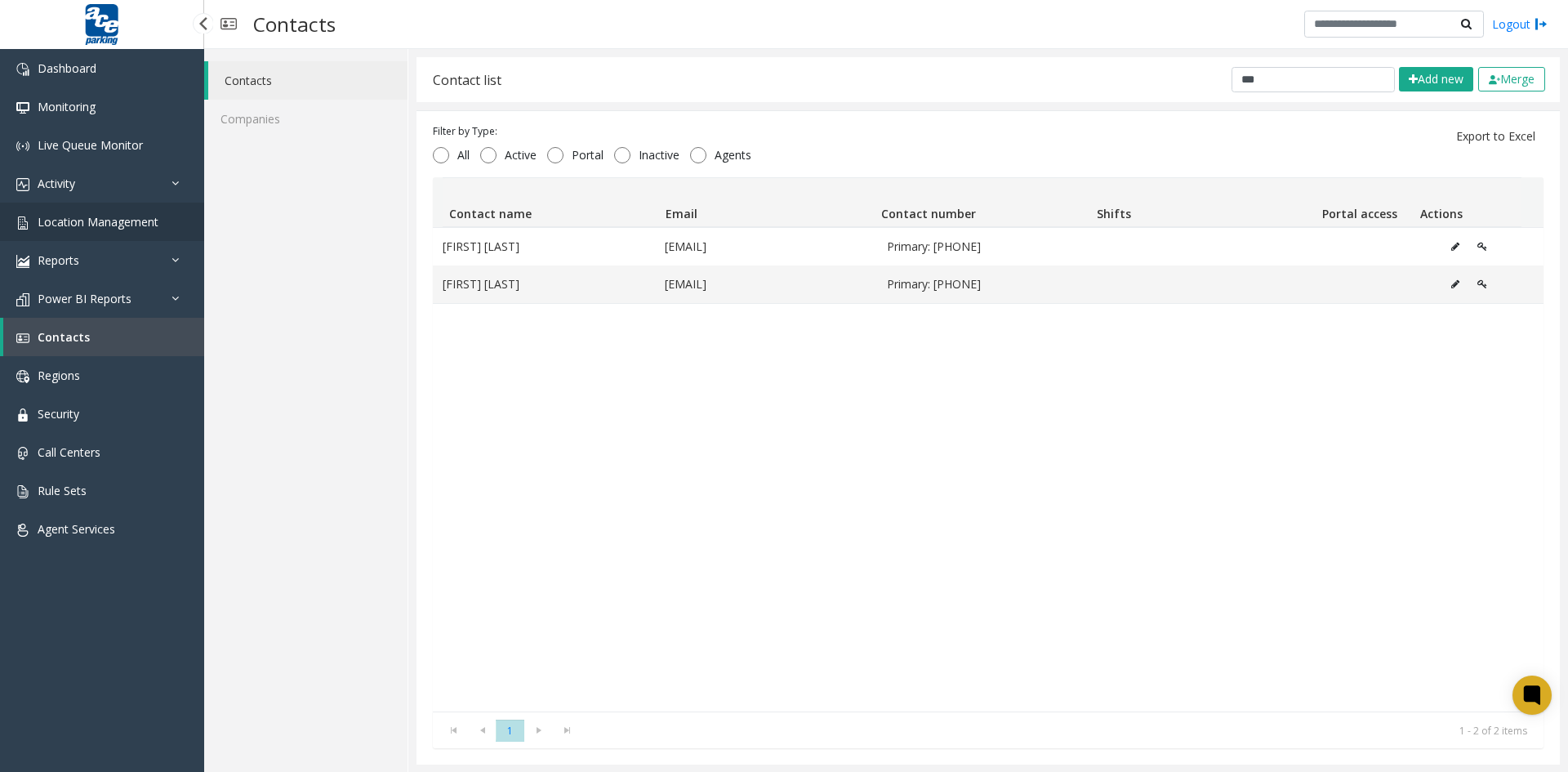 click on "Location Management" at bounding box center (98, 221) 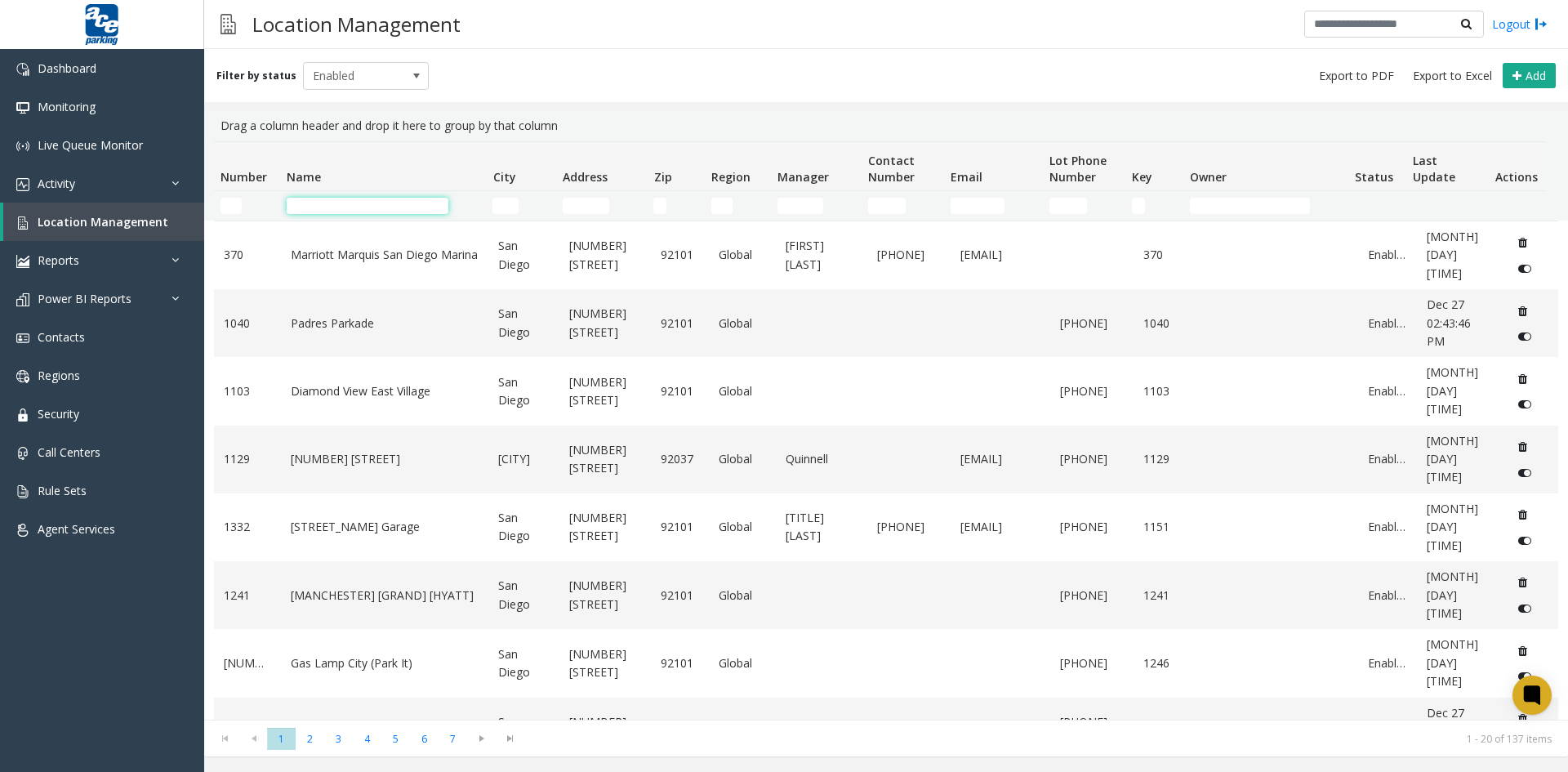 click 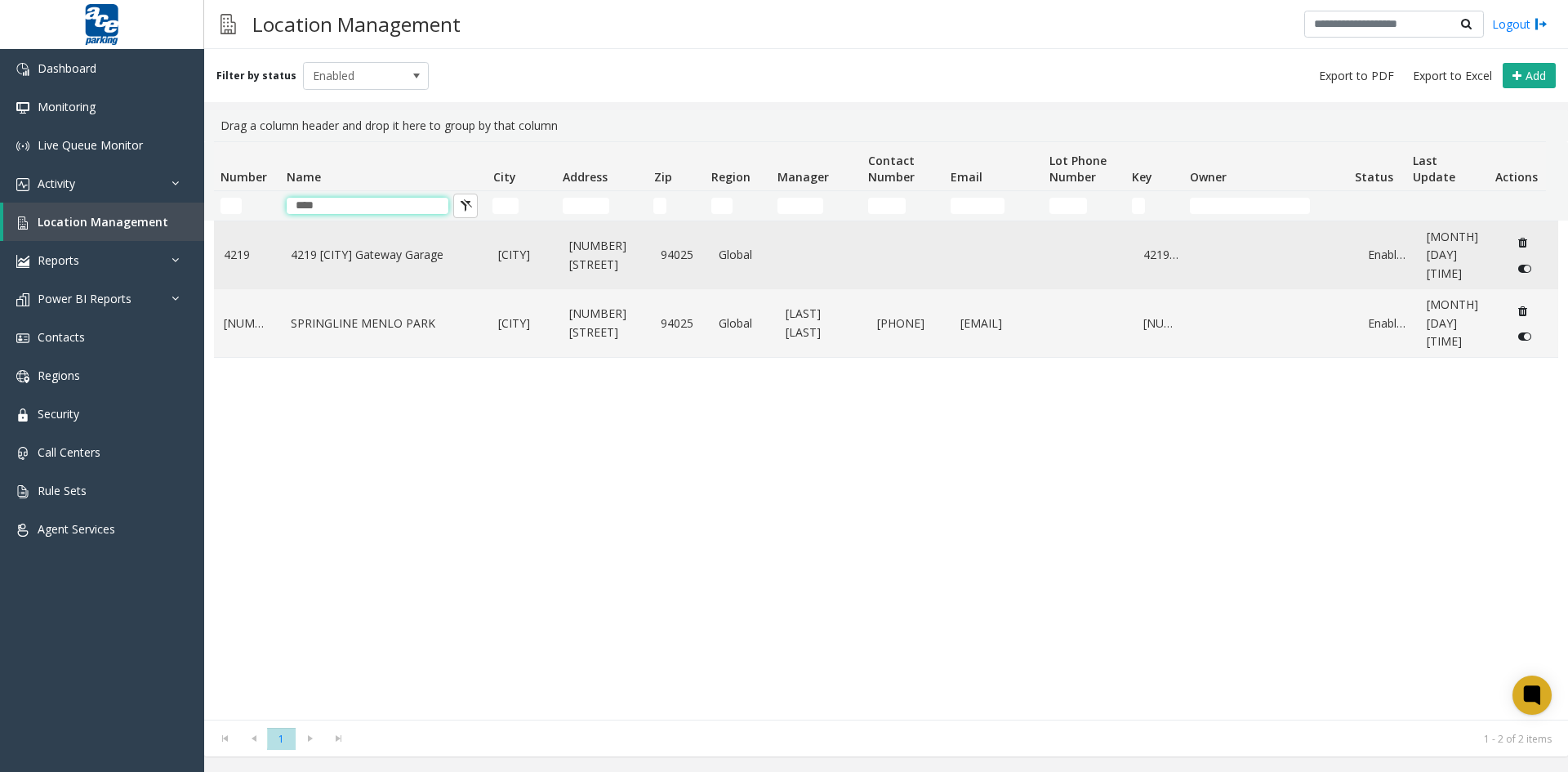 type on "****" 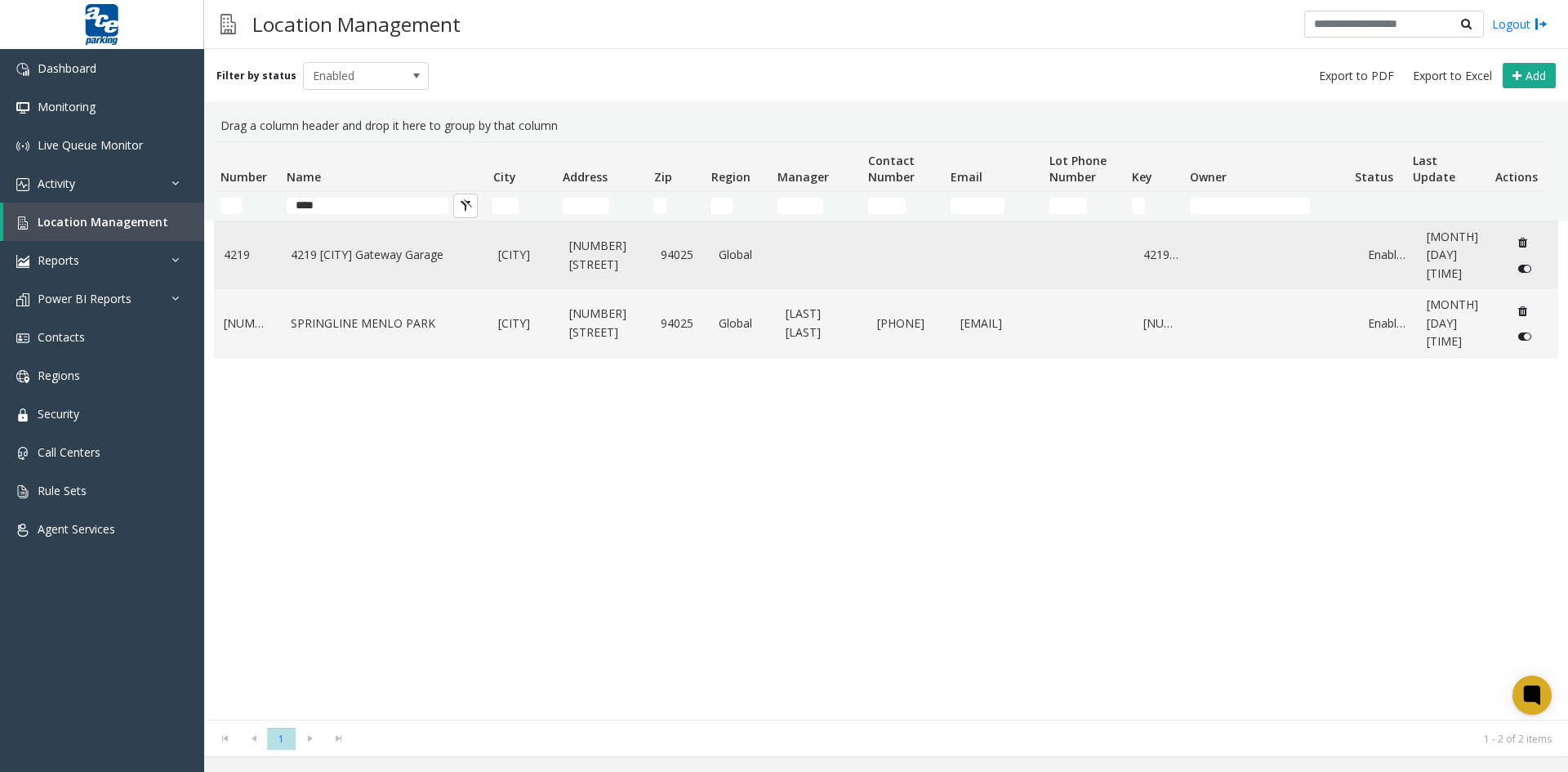 click on "4219 [CITY] Gateway Garage" 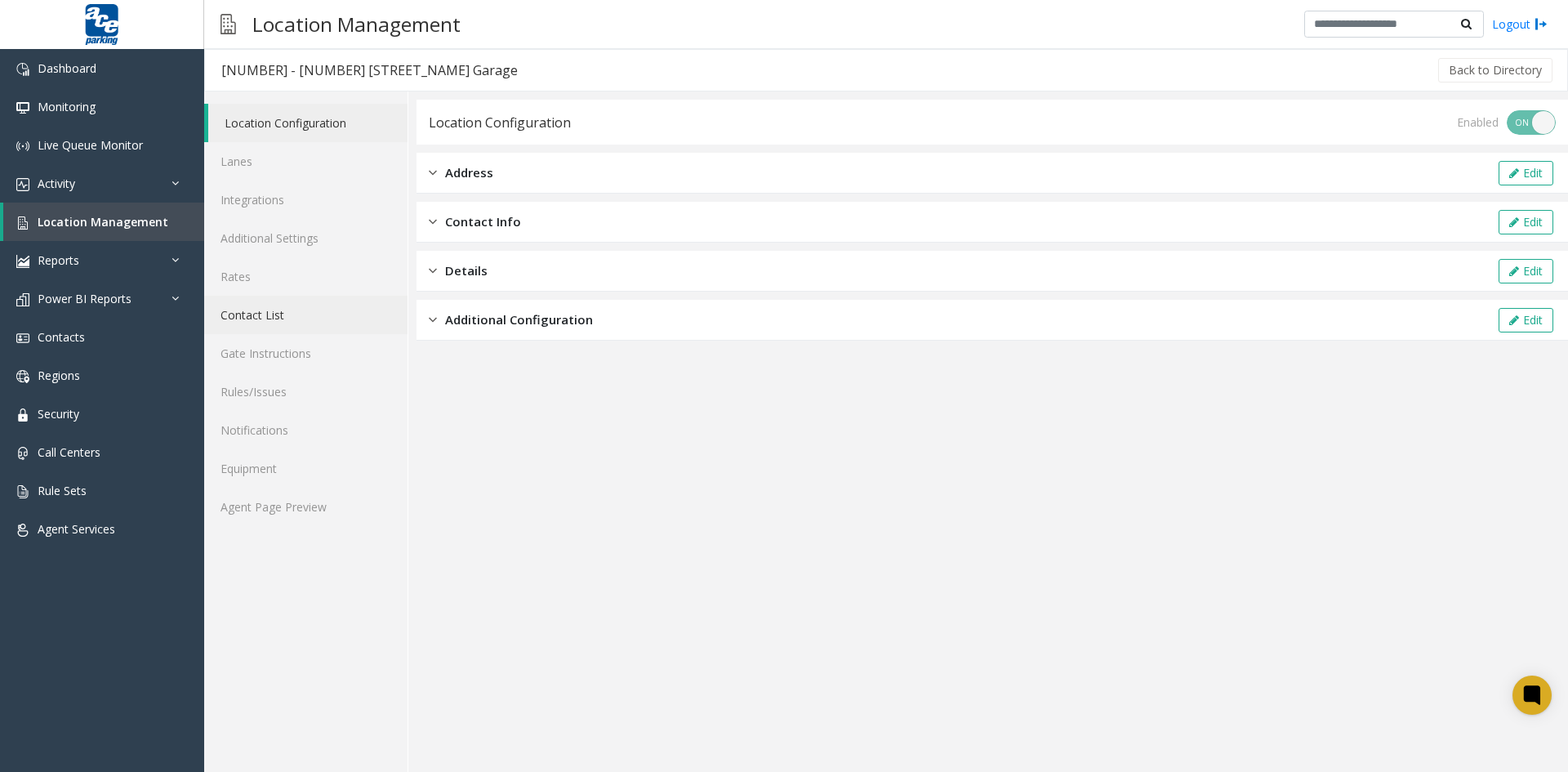 click on "Contact List" 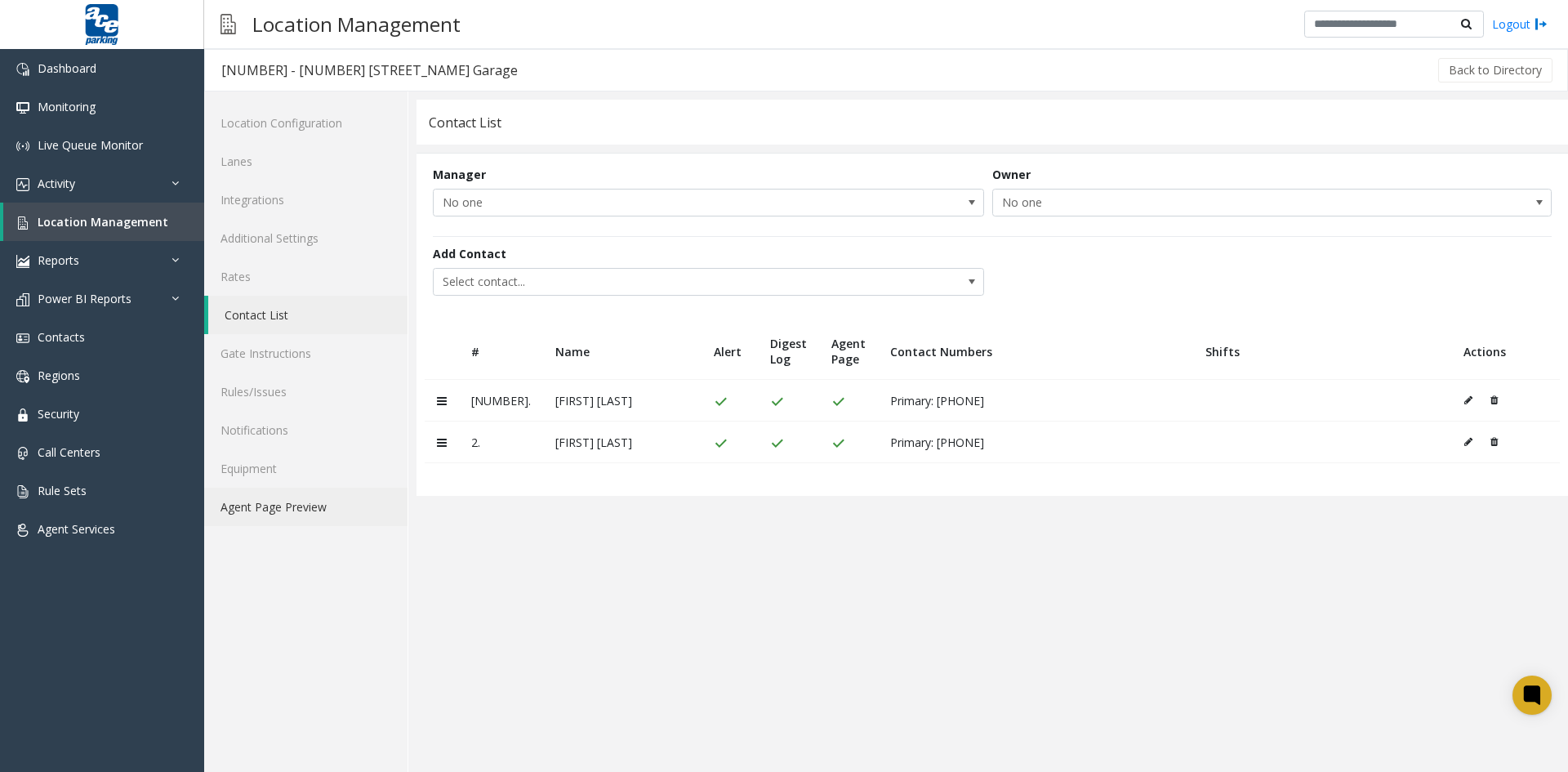 click on "Agent Page Preview" 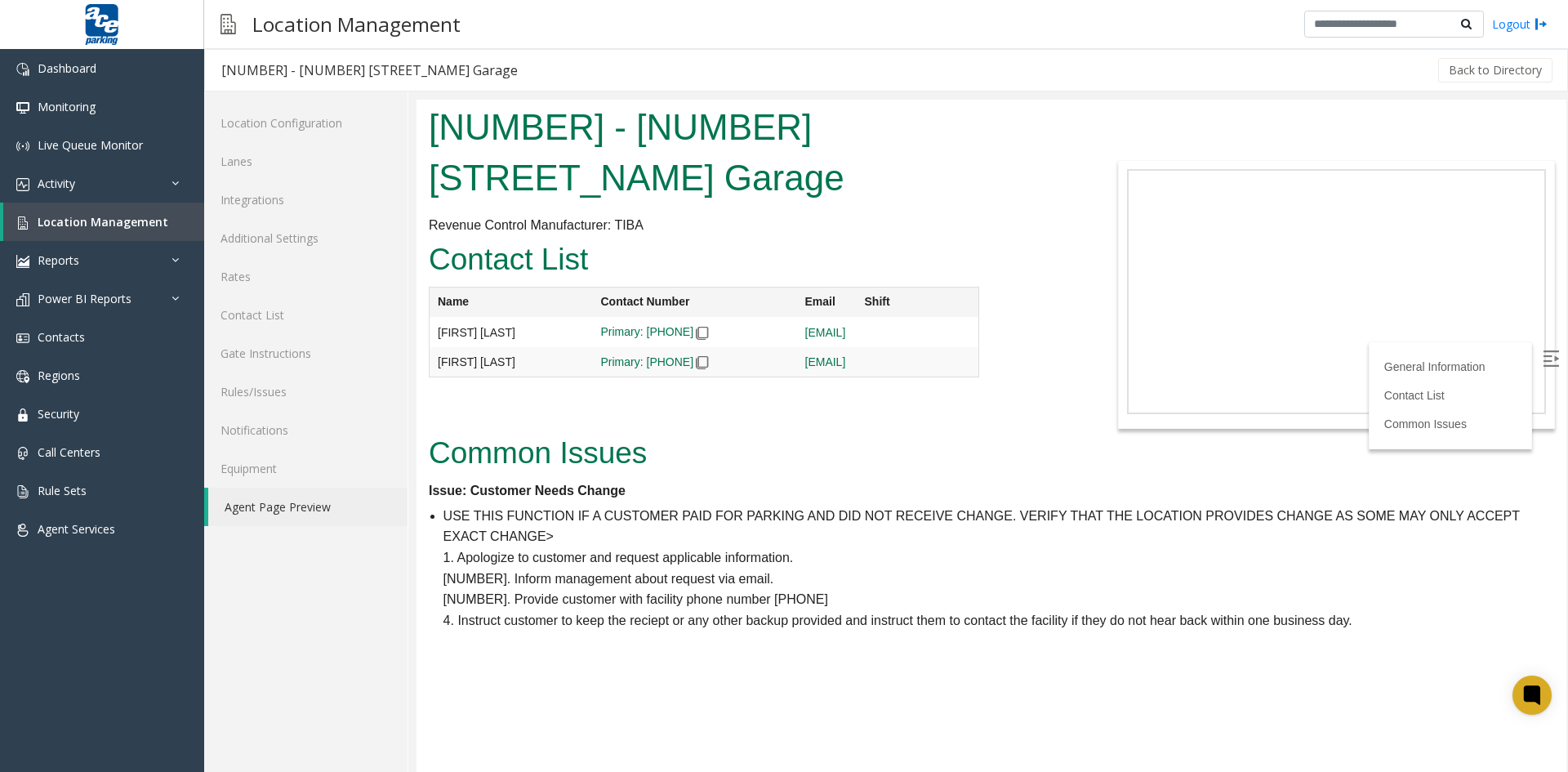 scroll, scrollTop: 0, scrollLeft: 0, axis: both 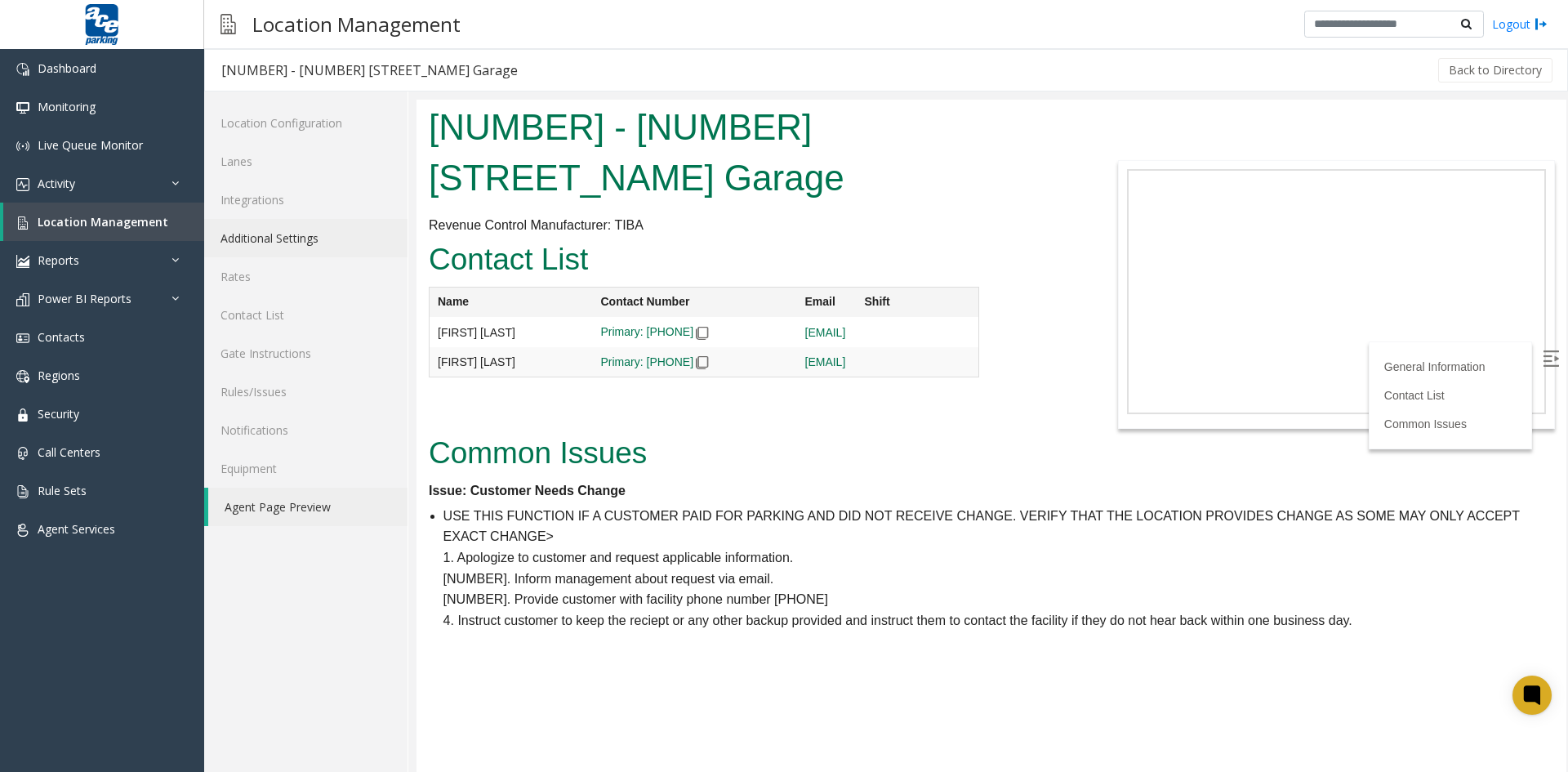 click on "Additional Settings" 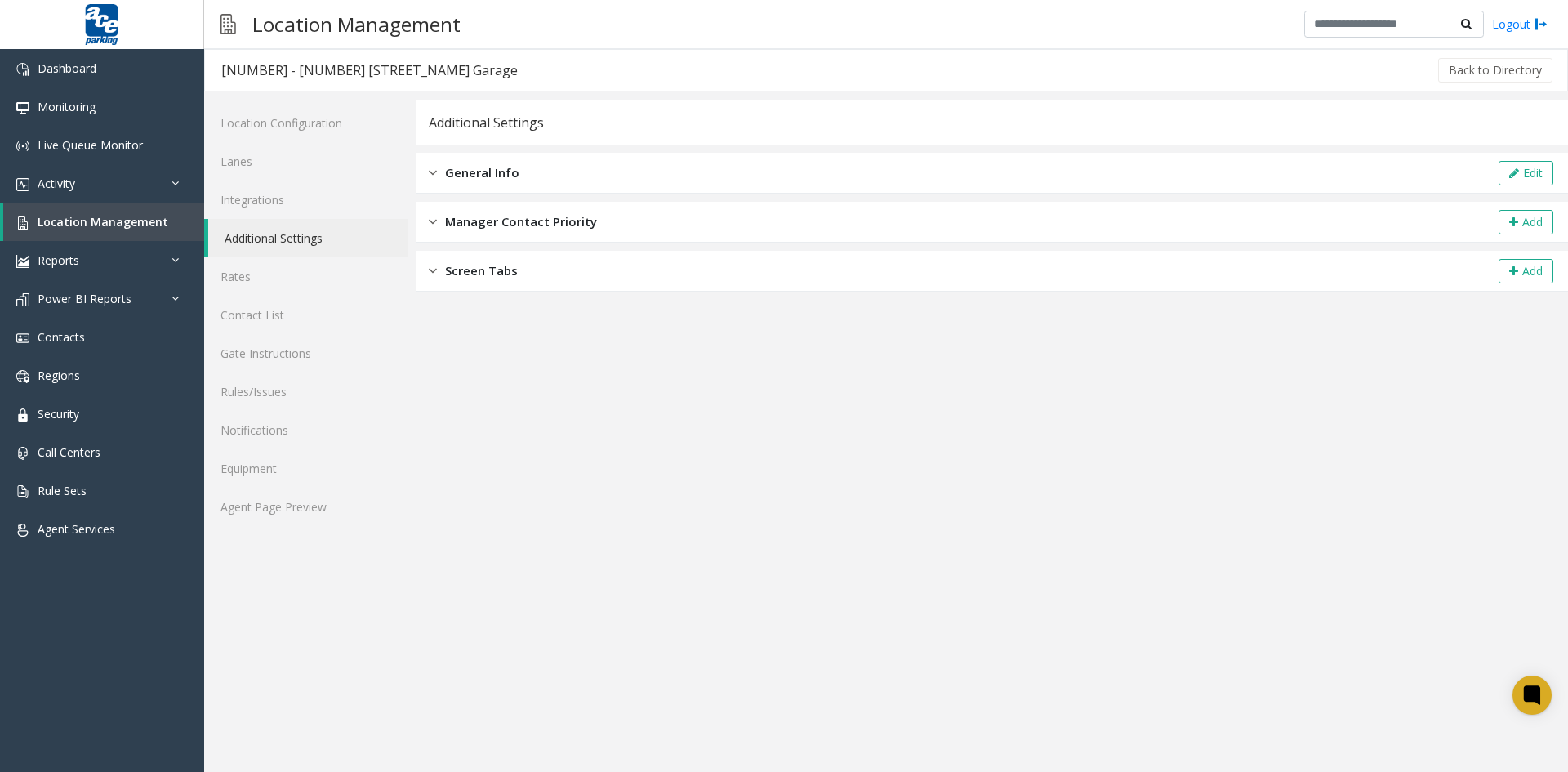 click 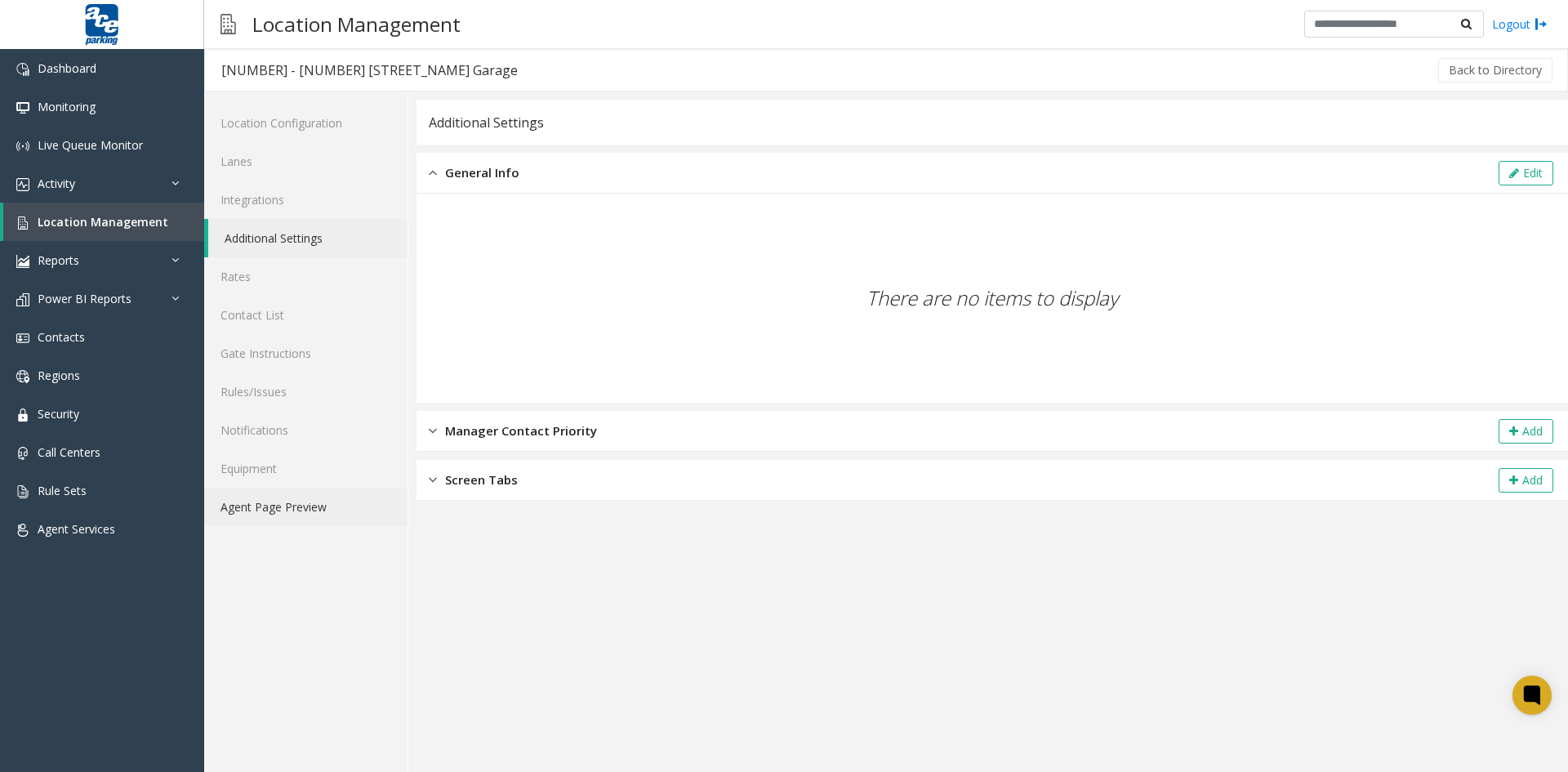 click on "Agent Page Preview" 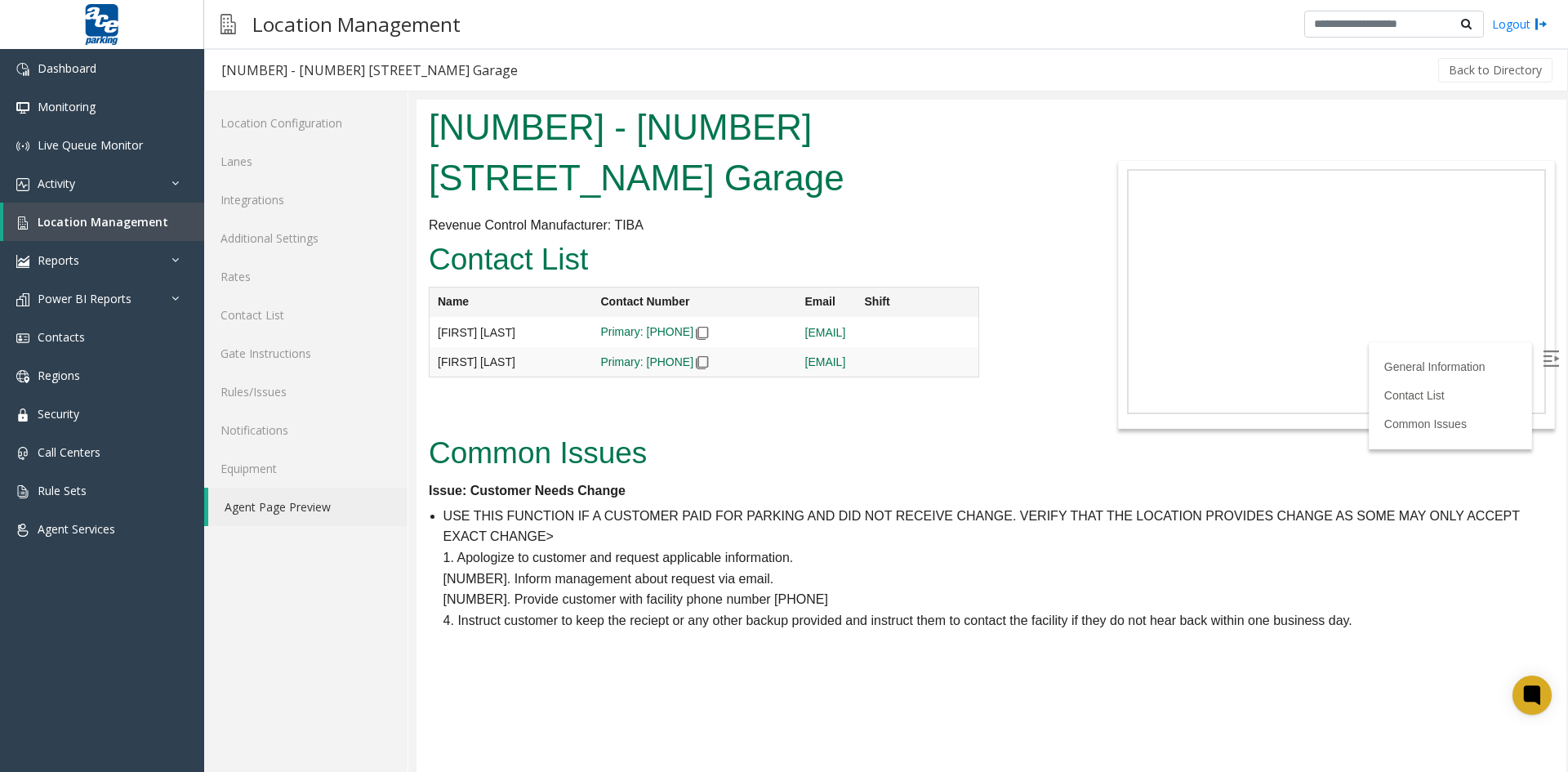 scroll, scrollTop: 0, scrollLeft: 0, axis: both 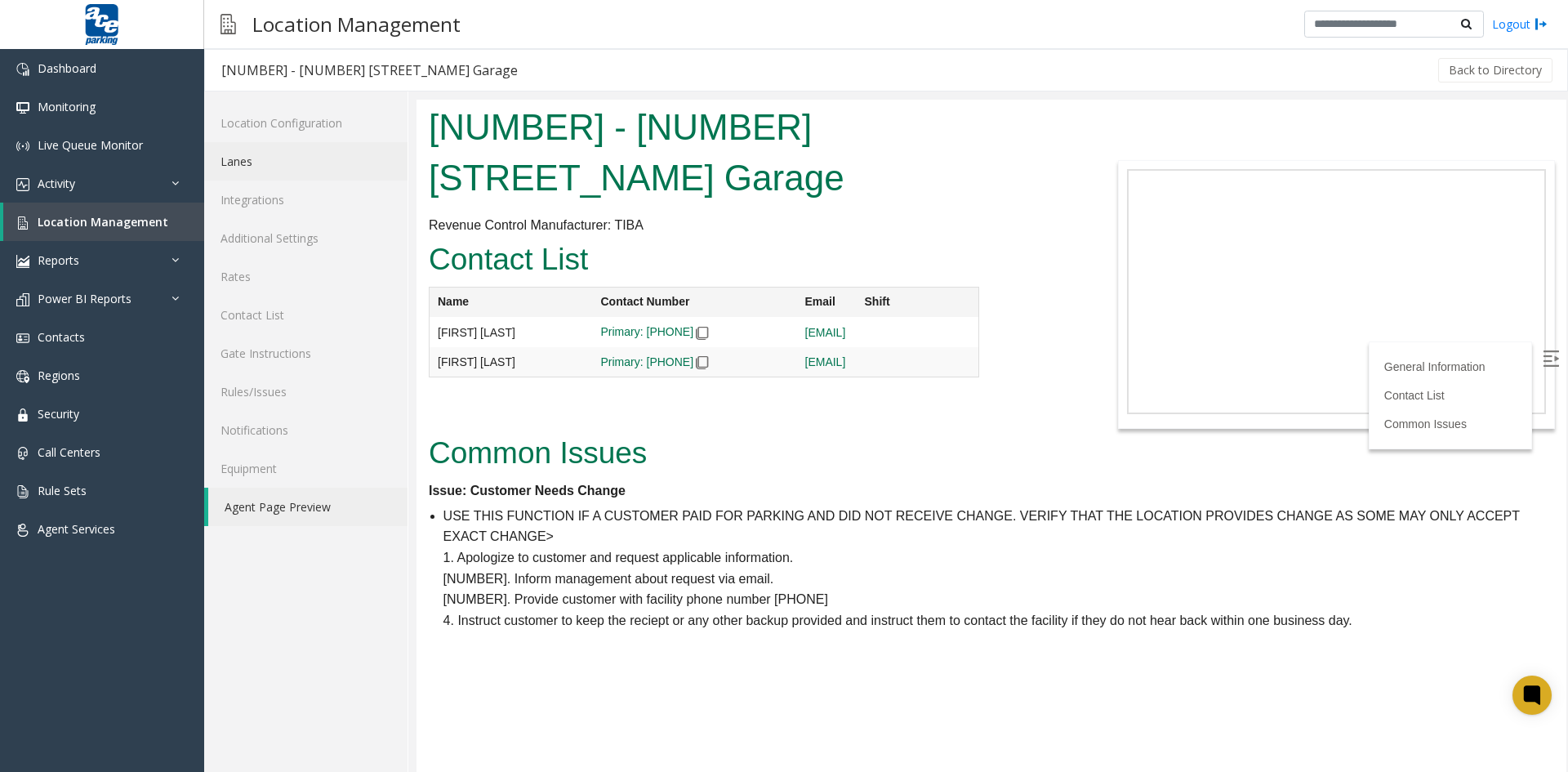 click on "Lanes" 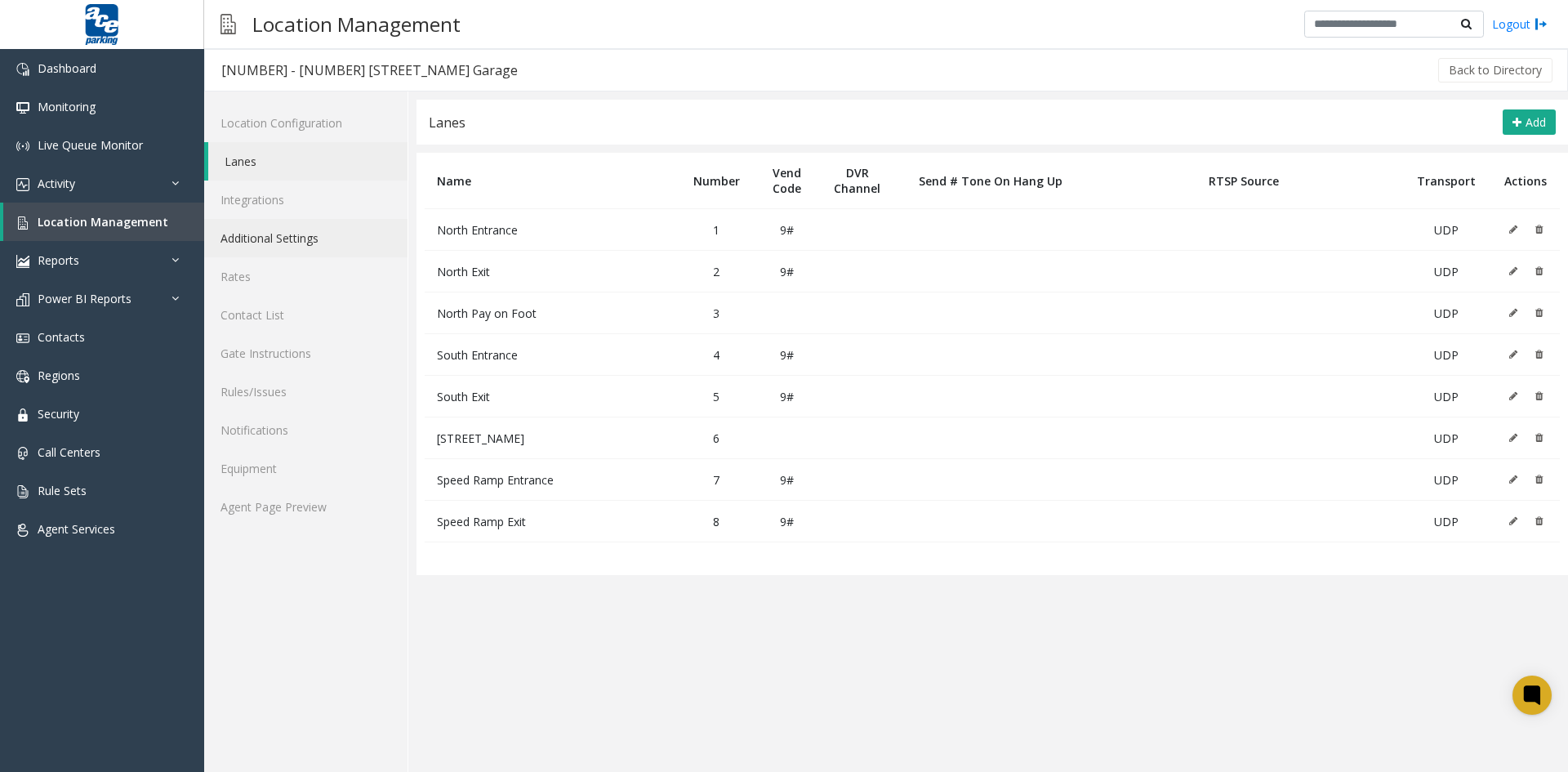 click on "Additional Settings" 